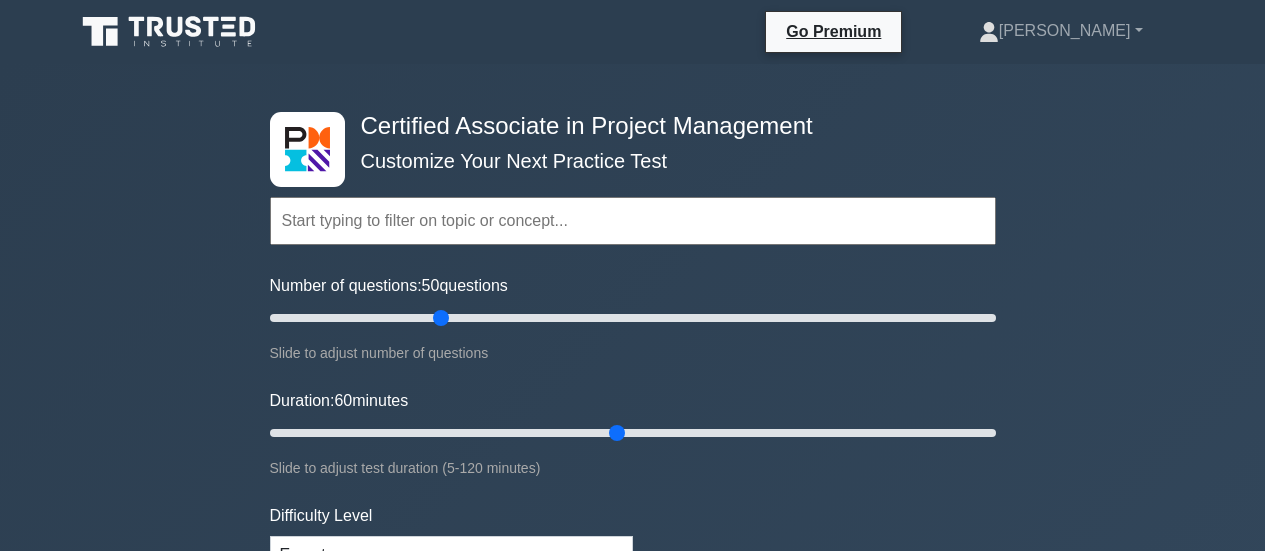 scroll, scrollTop: 0, scrollLeft: 0, axis: both 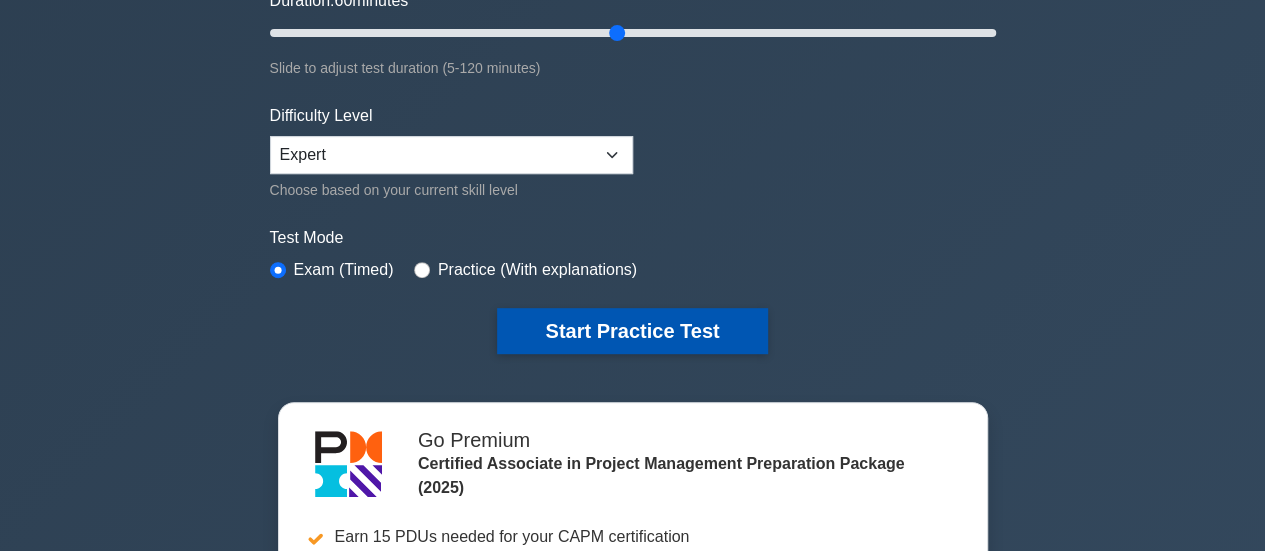 click on "Start Practice Test" at bounding box center [632, 331] 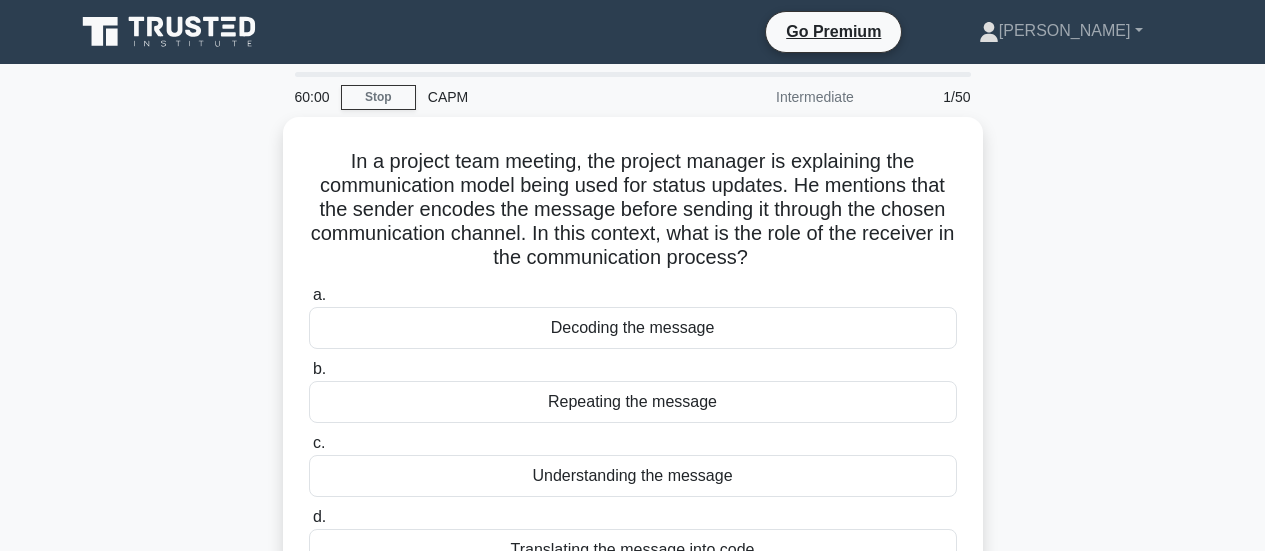 scroll, scrollTop: 0, scrollLeft: 0, axis: both 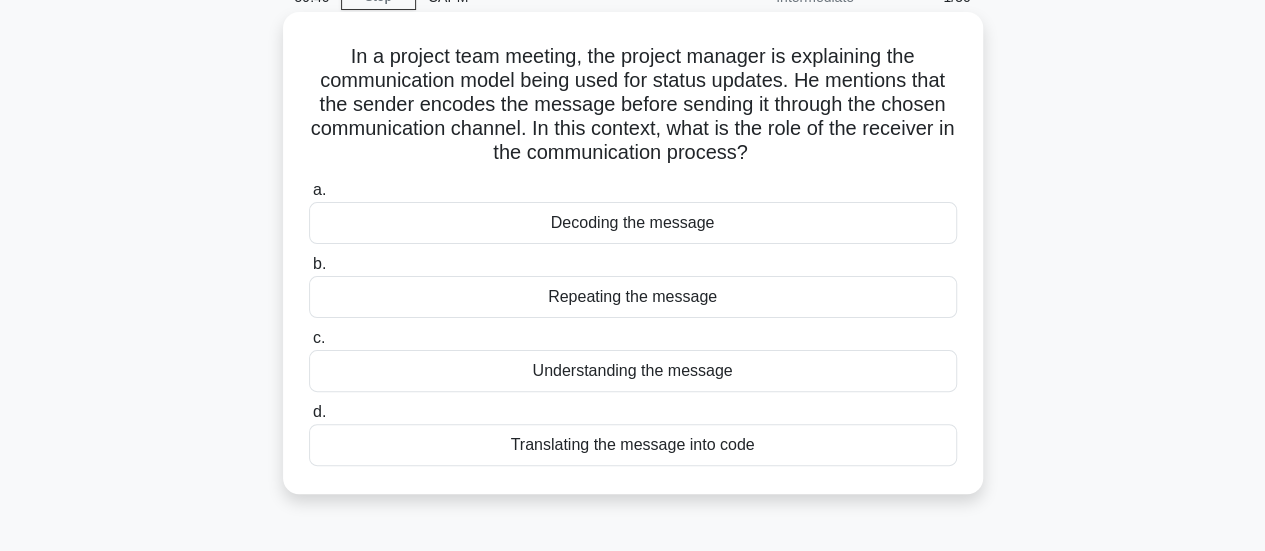 click on "Decoding the message" at bounding box center (633, 223) 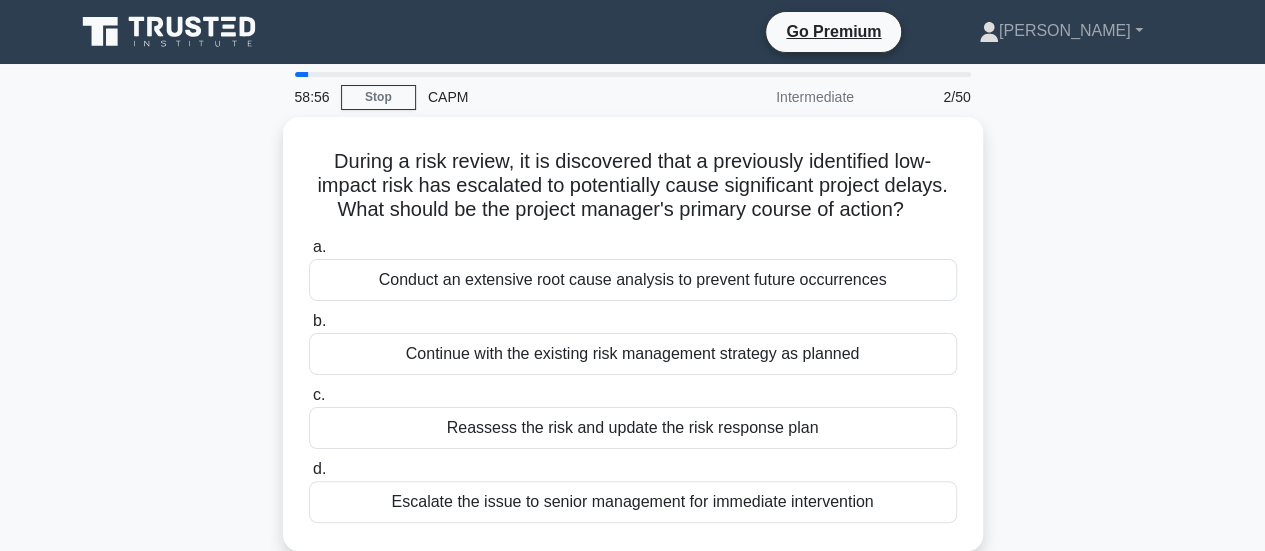 scroll, scrollTop: 100, scrollLeft: 0, axis: vertical 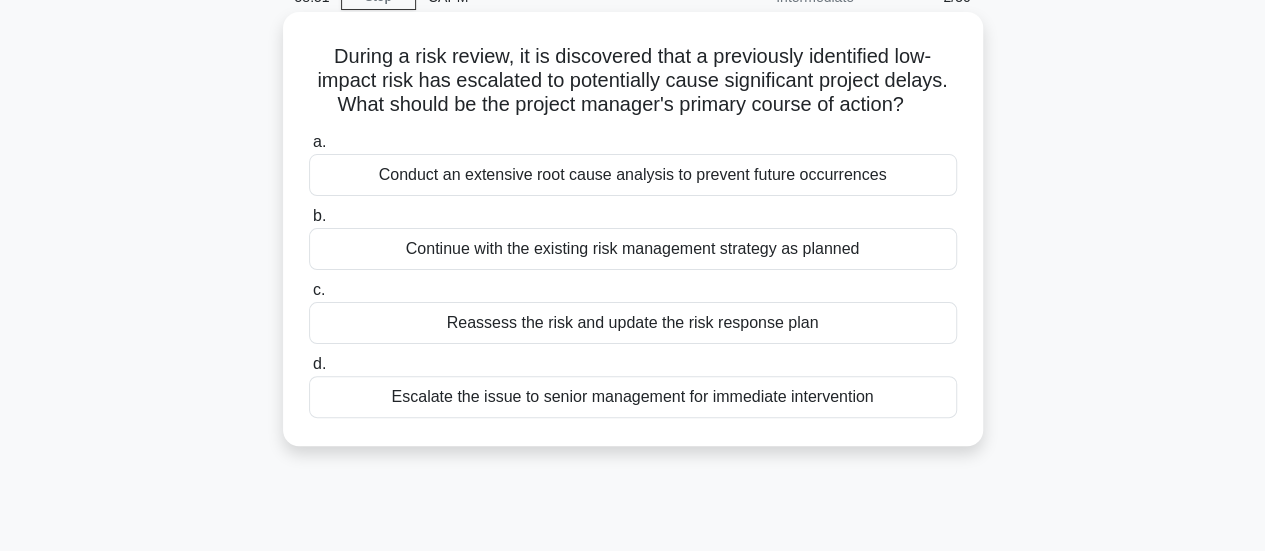 click on "During a risk review, it is discovered that a previously identified low-impact risk has escalated to potentially cause significant project delays. What should be the project manager's primary course of action?
.spinner_0XTQ{transform-origin:center;animation:spinner_y6GP .75s linear infinite}@keyframes spinner_y6GP{100%{transform:rotate(360deg)}}
a.
b." at bounding box center (633, 229) 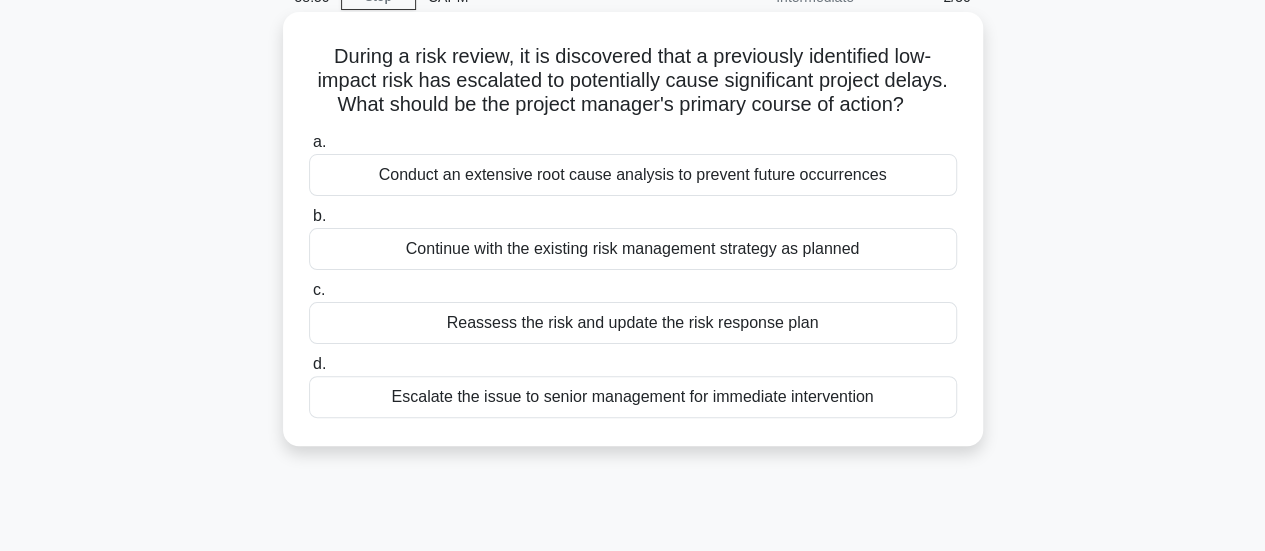 click on "Escalate the issue to senior management for immediate intervention" at bounding box center [633, 397] 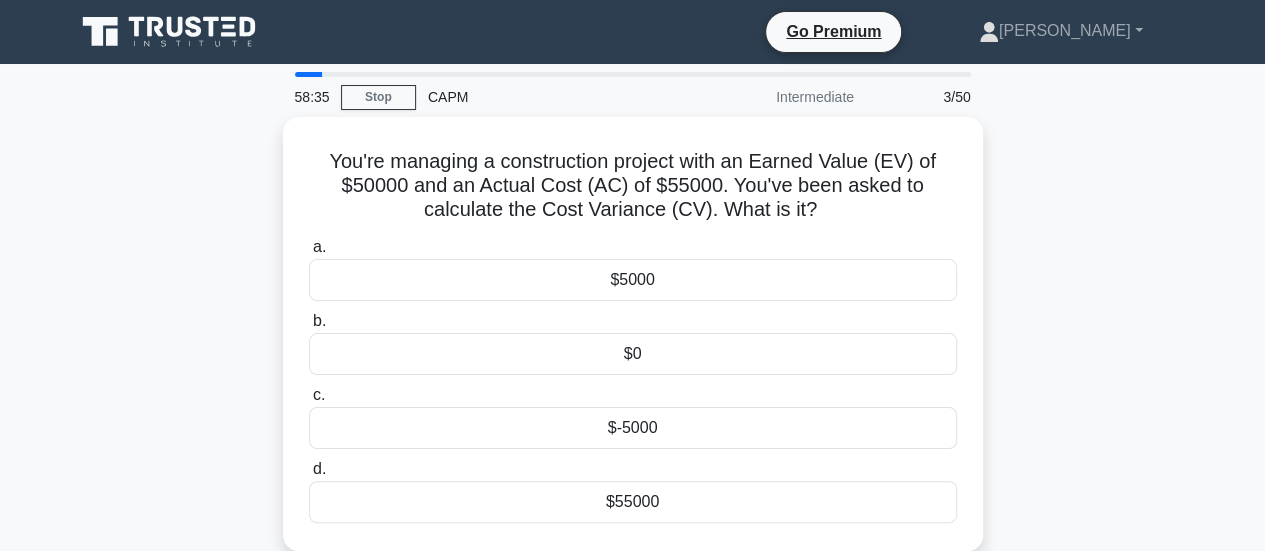 scroll, scrollTop: 100, scrollLeft: 0, axis: vertical 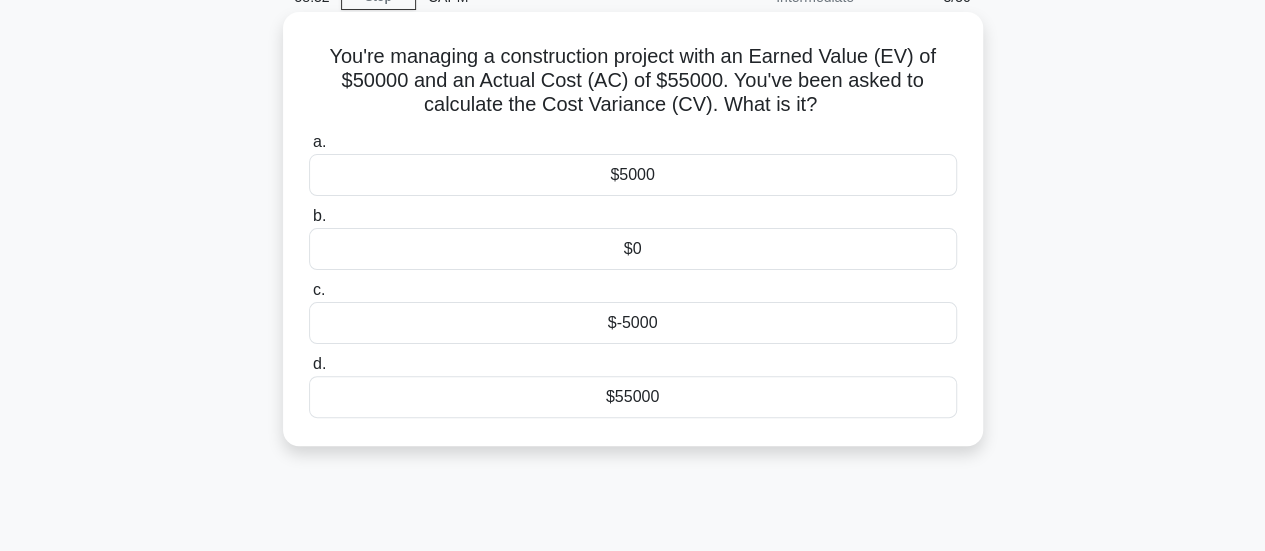 click on "$-5000" at bounding box center (633, 323) 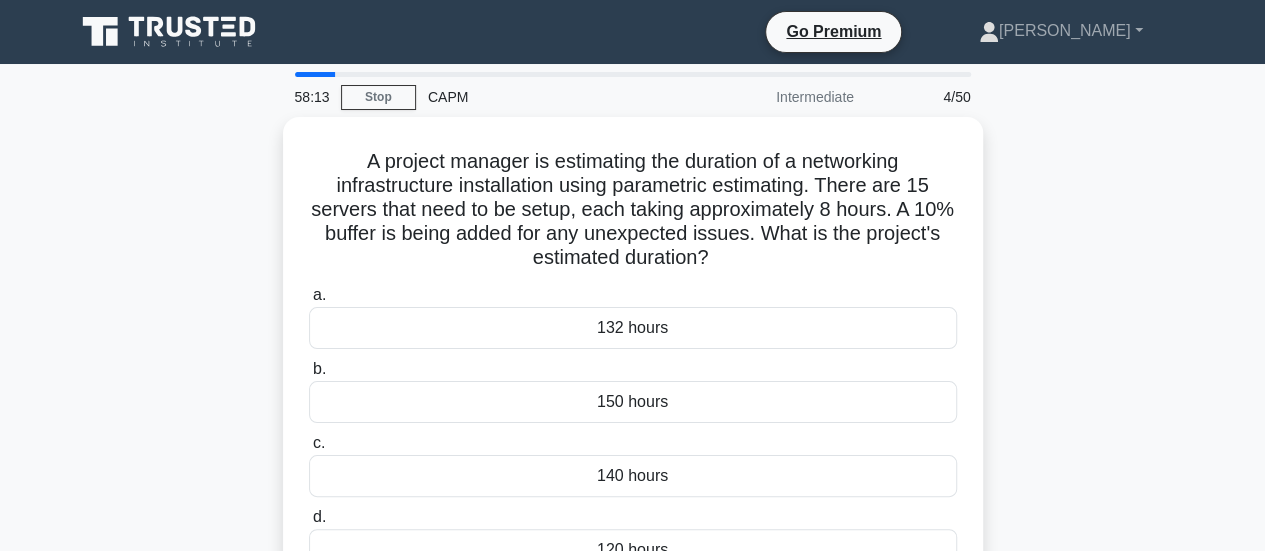 scroll, scrollTop: 100, scrollLeft: 0, axis: vertical 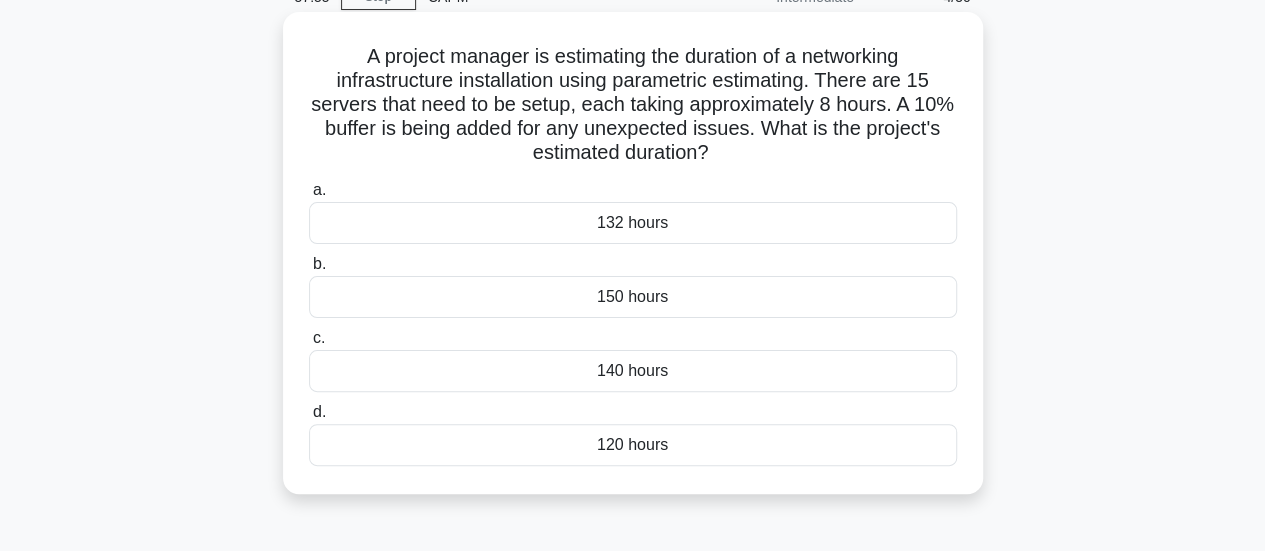 click on "132 hours" at bounding box center [633, 223] 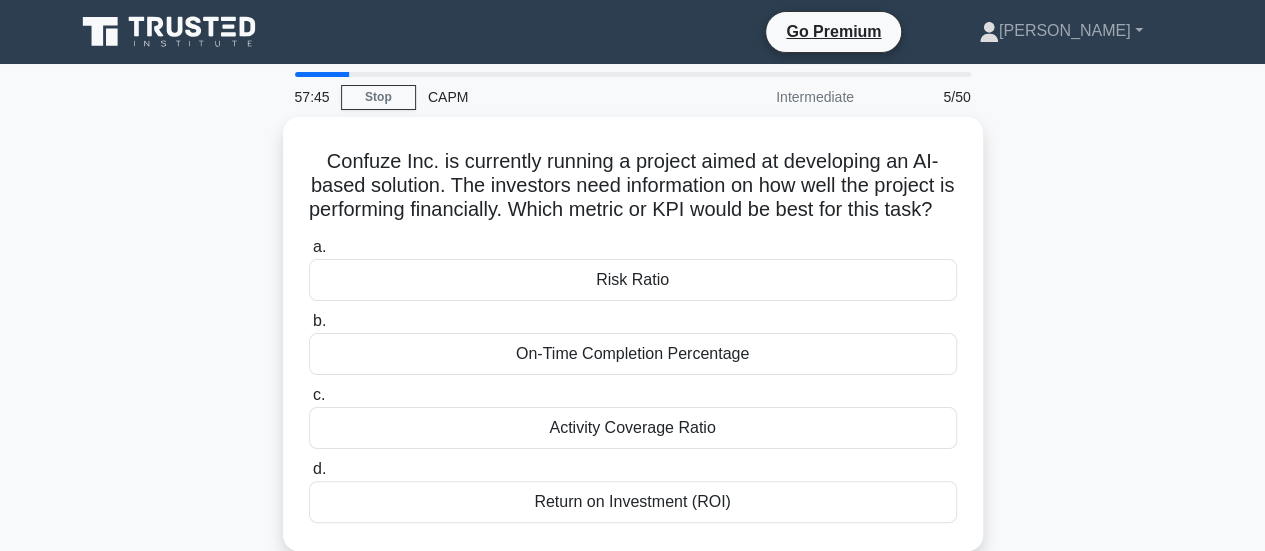 scroll, scrollTop: 100, scrollLeft: 0, axis: vertical 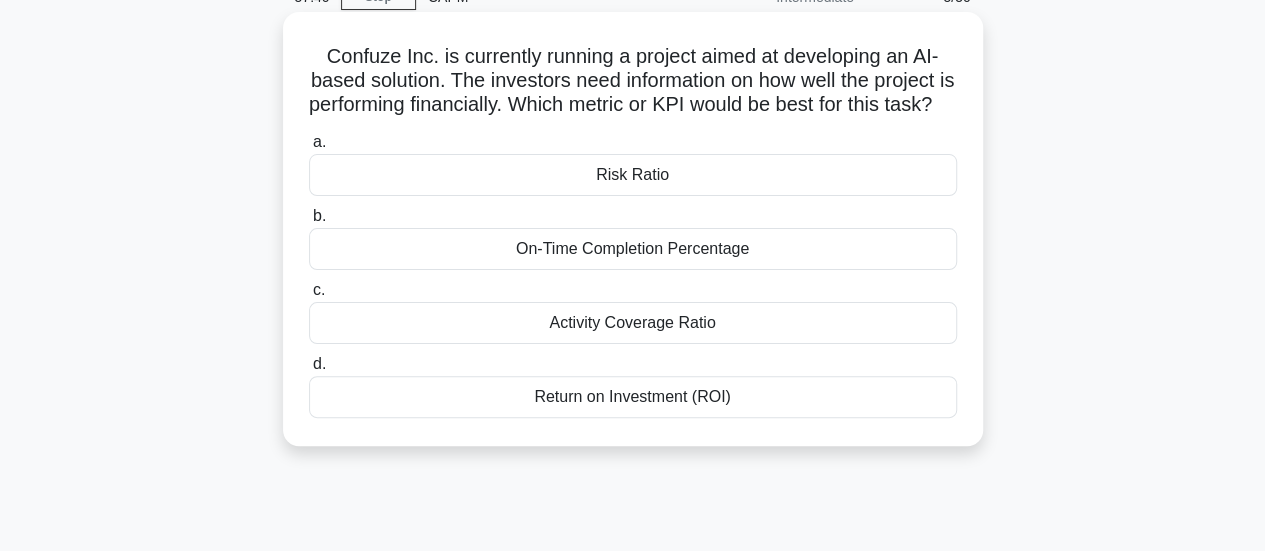 click on "On-Time Completion Percentage" at bounding box center [633, 249] 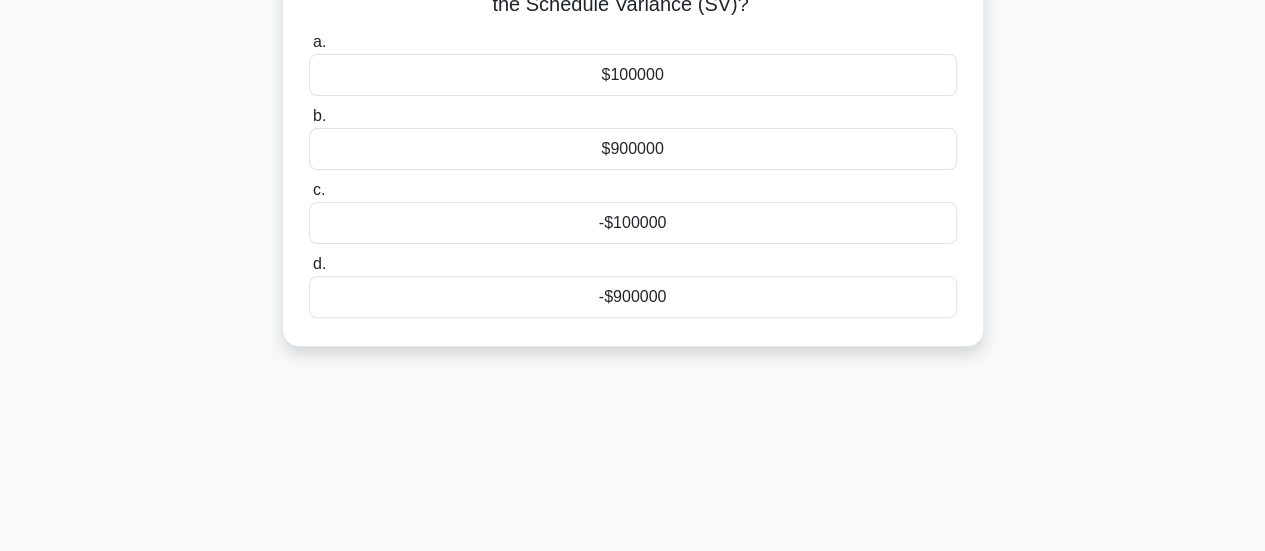 scroll, scrollTop: 100, scrollLeft: 0, axis: vertical 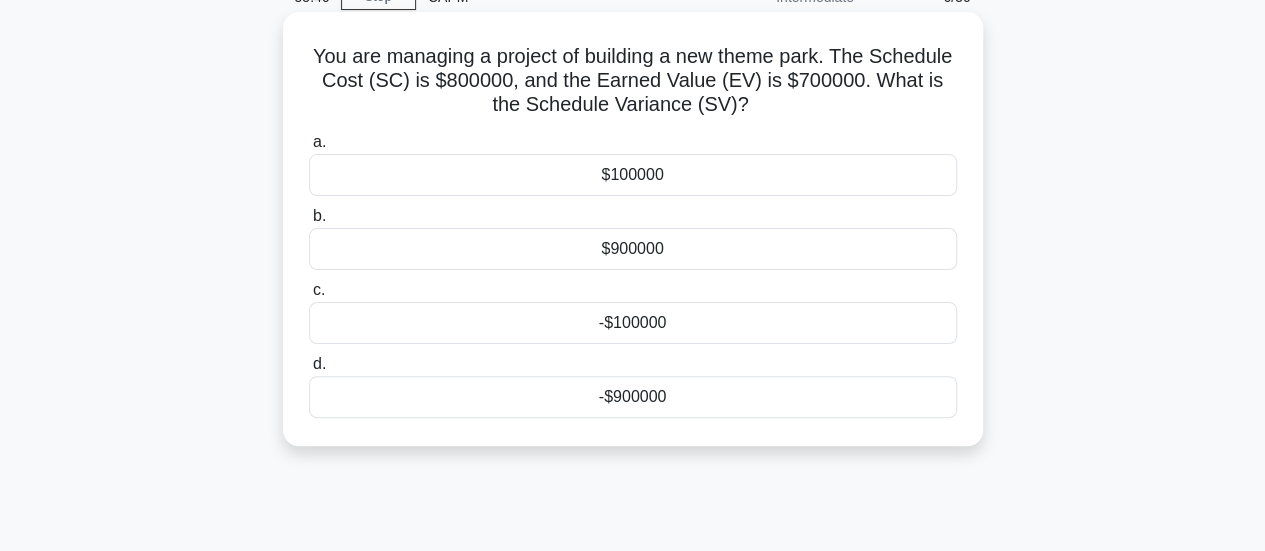 click on "-$100000" at bounding box center [633, 323] 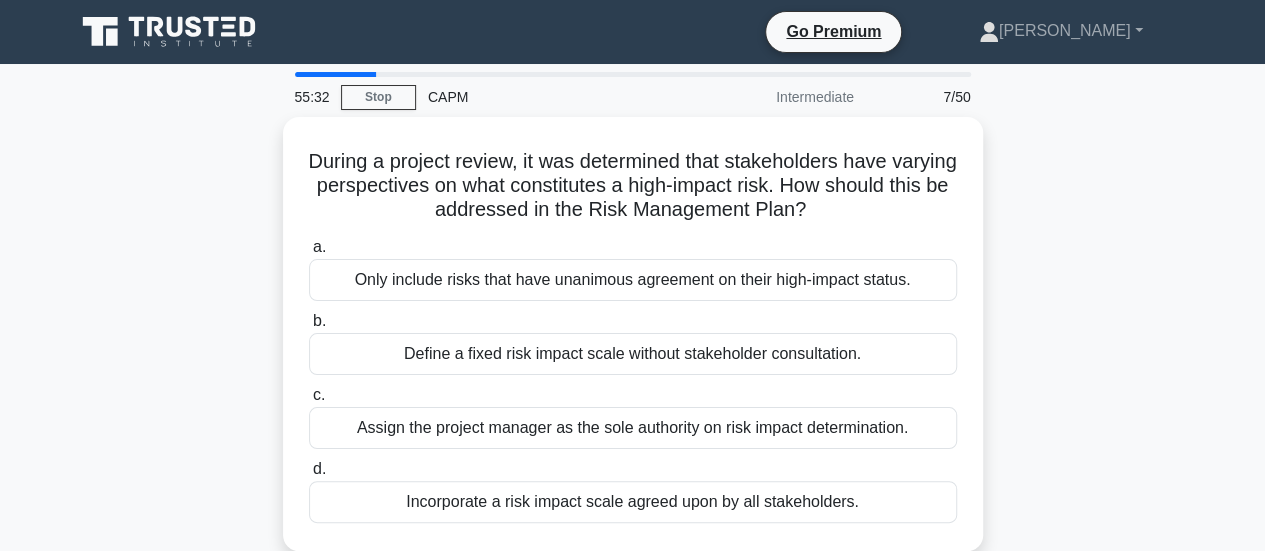 scroll, scrollTop: 200, scrollLeft: 0, axis: vertical 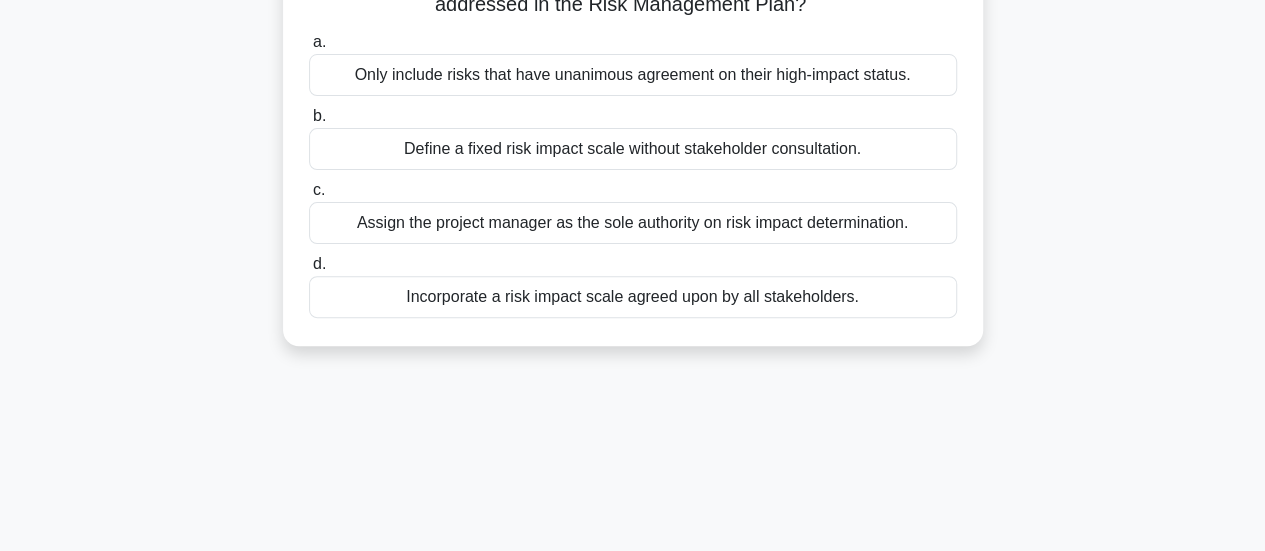 click on "Incorporate a risk impact scale agreed upon by all stakeholders." at bounding box center [633, 297] 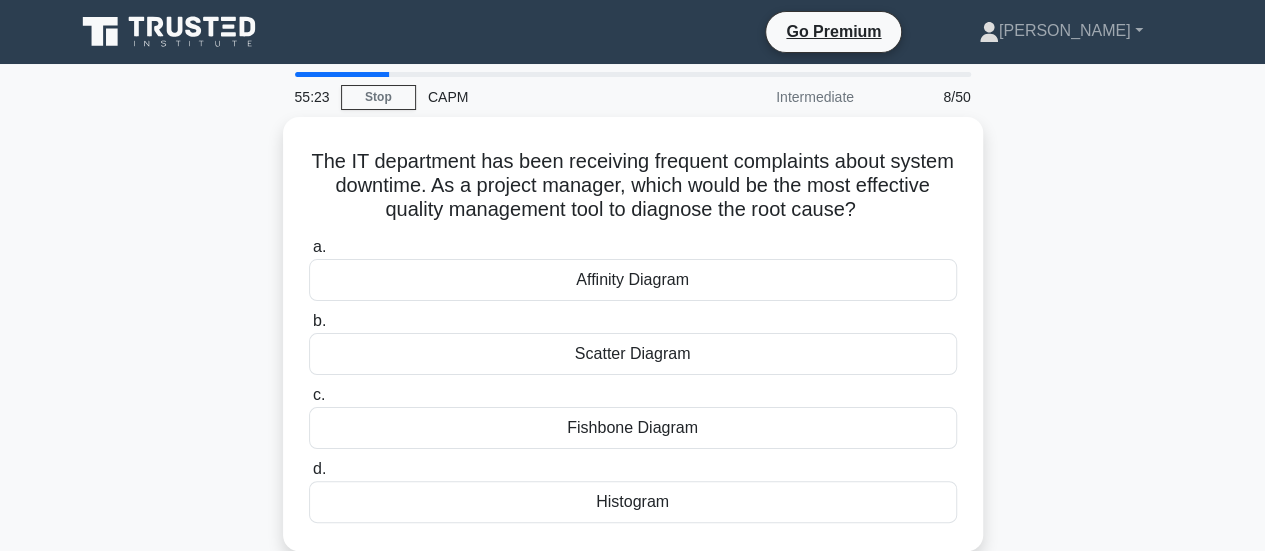scroll, scrollTop: 100, scrollLeft: 0, axis: vertical 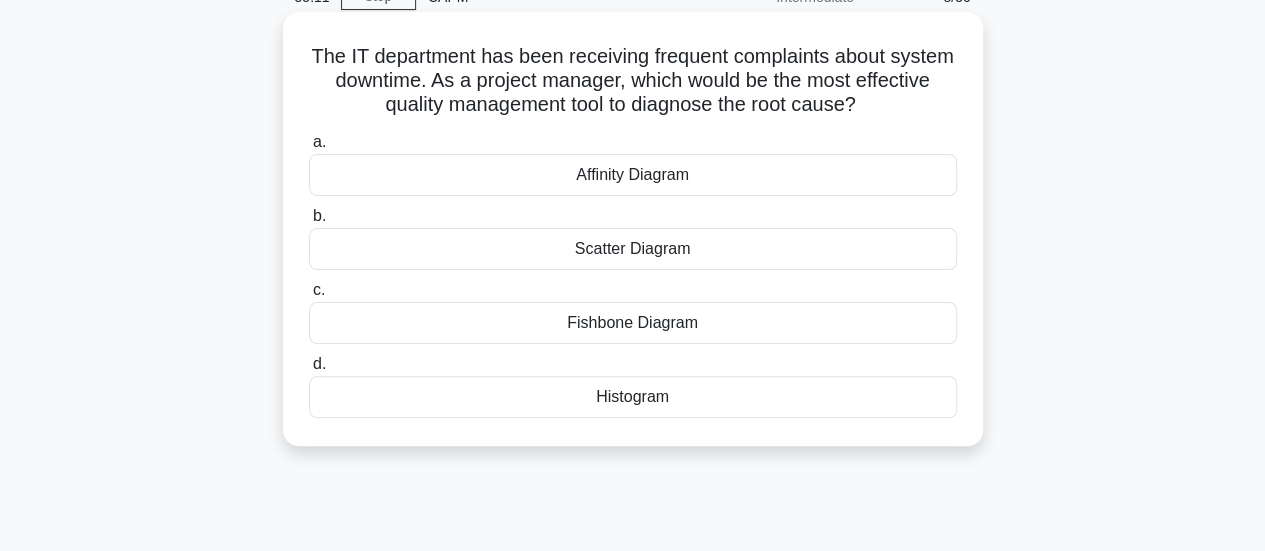 click on "Fishbone Diagram" at bounding box center [633, 323] 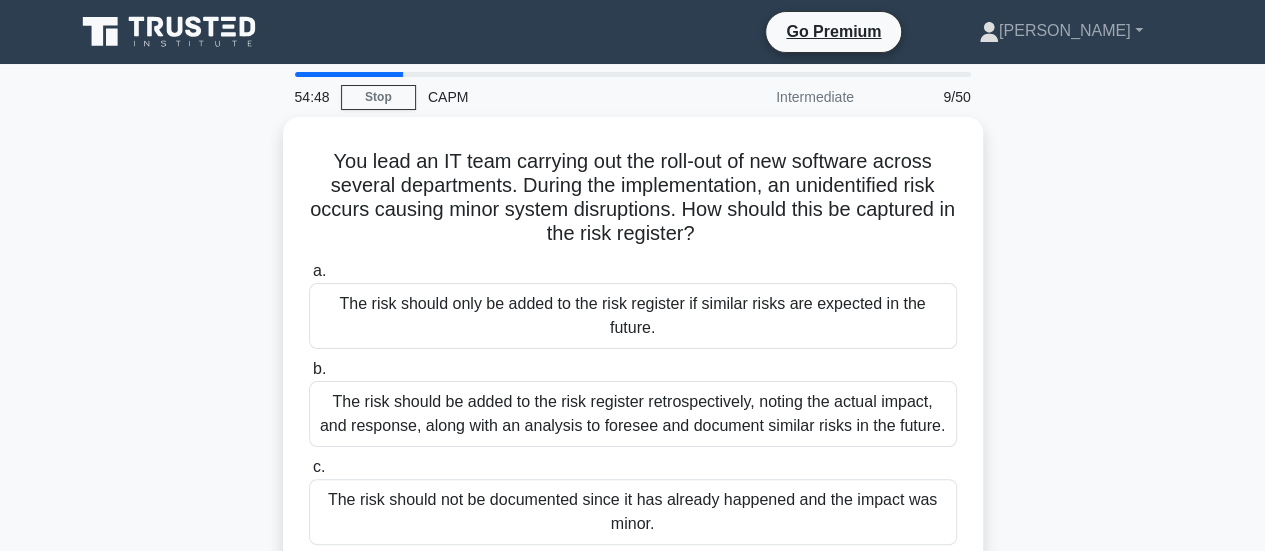 scroll, scrollTop: 100, scrollLeft: 0, axis: vertical 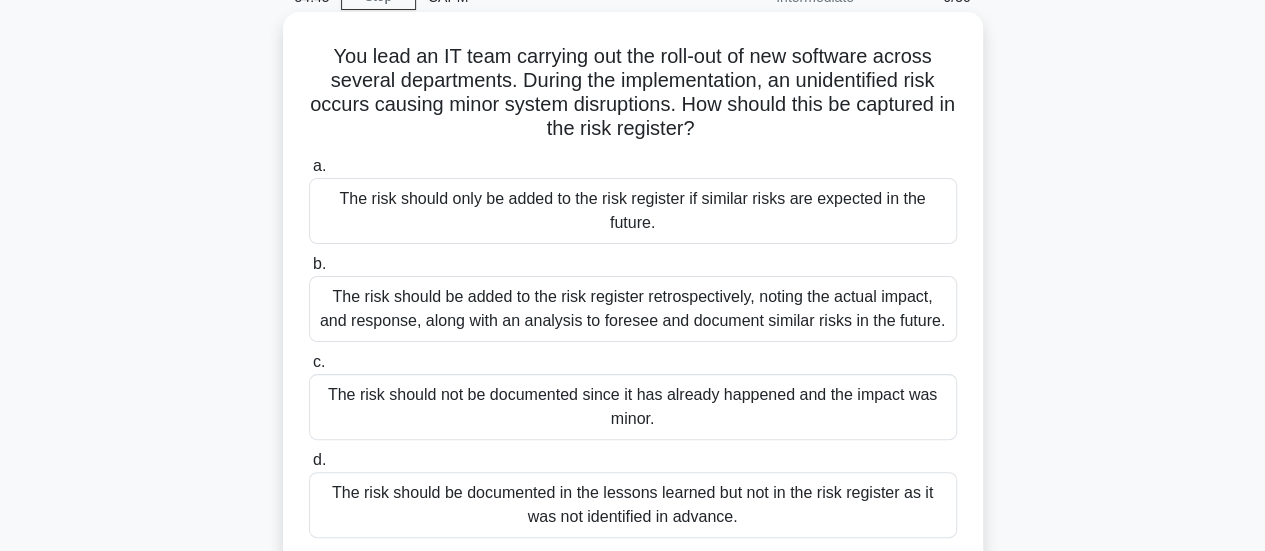 click on "The risk should be added to the risk register retrospectively, noting the actual impact, and response, along with an analysis to foresee and document similar risks in the future." at bounding box center [633, 309] 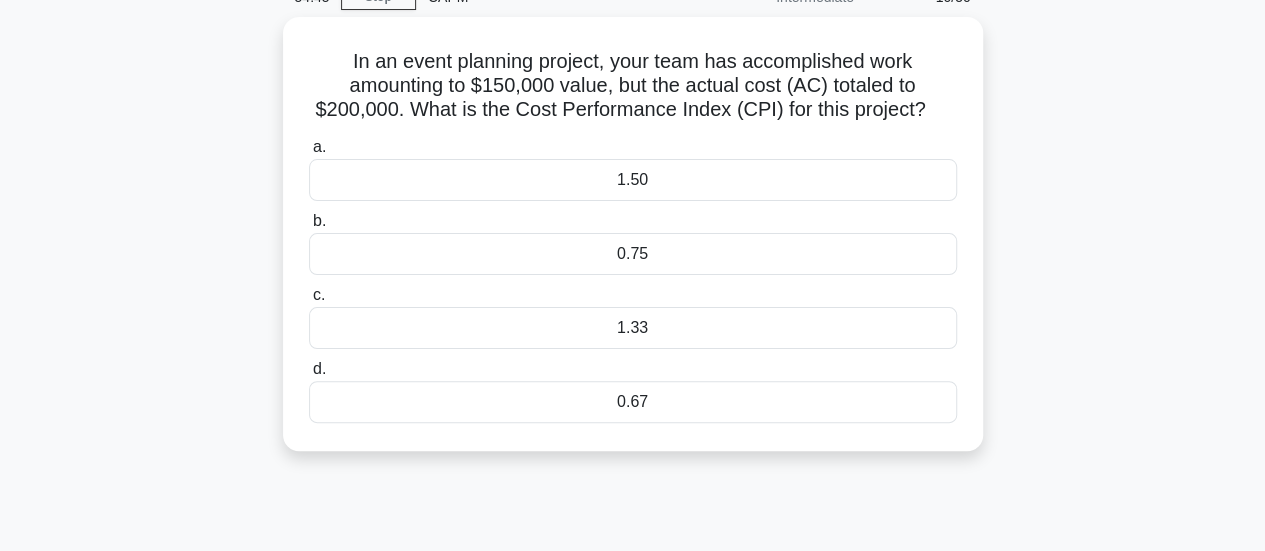 scroll, scrollTop: 0, scrollLeft: 0, axis: both 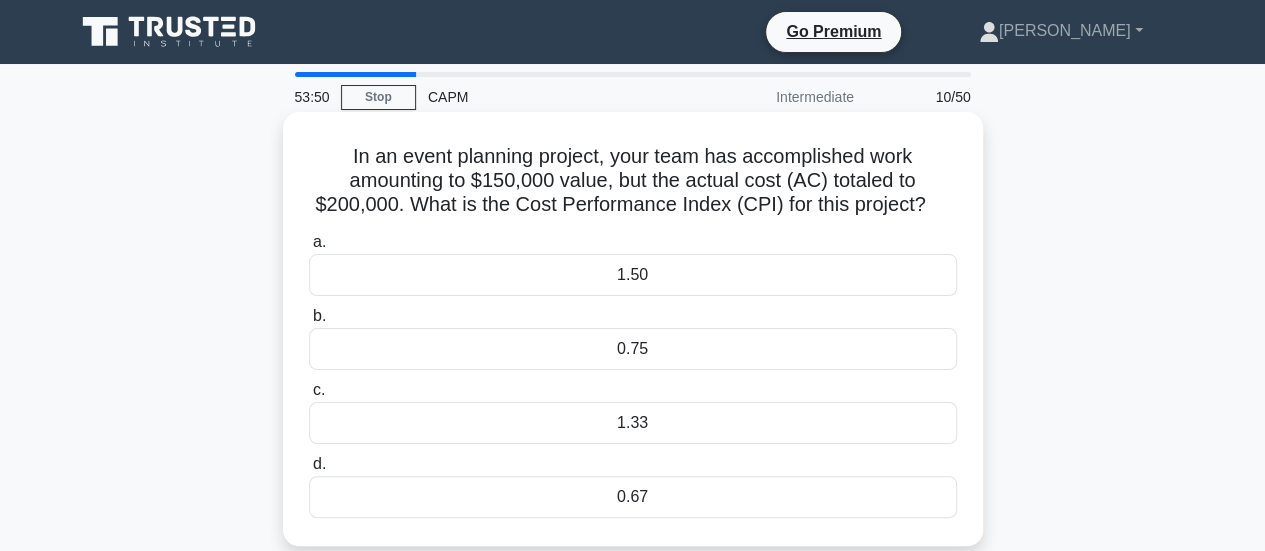 click on "0.75" at bounding box center [633, 349] 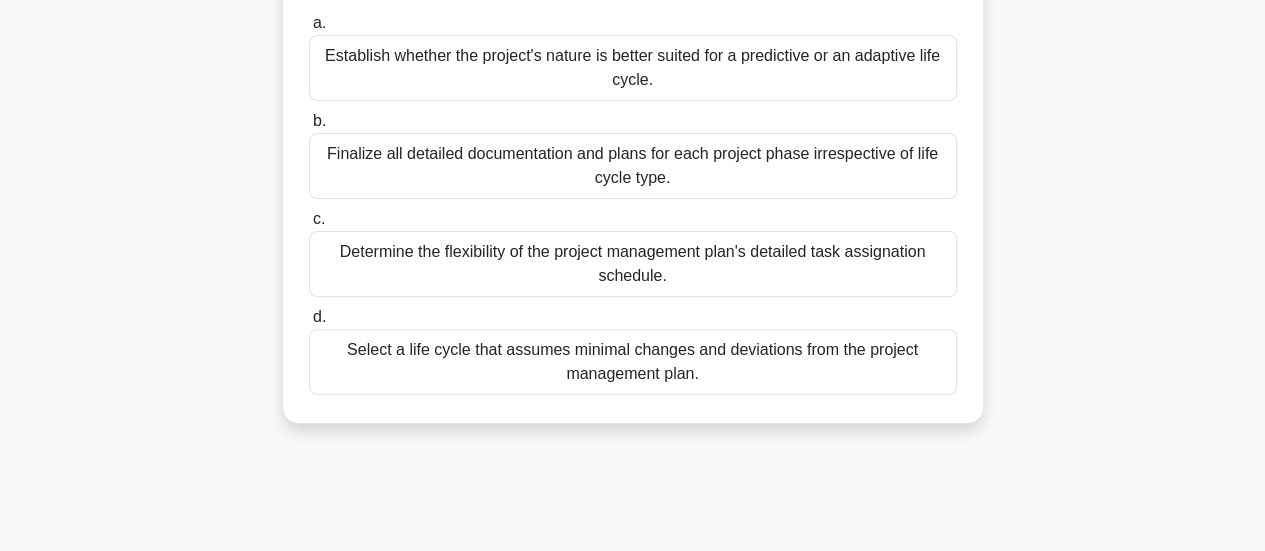 scroll, scrollTop: 0, scrollLeft: 0, axis: both 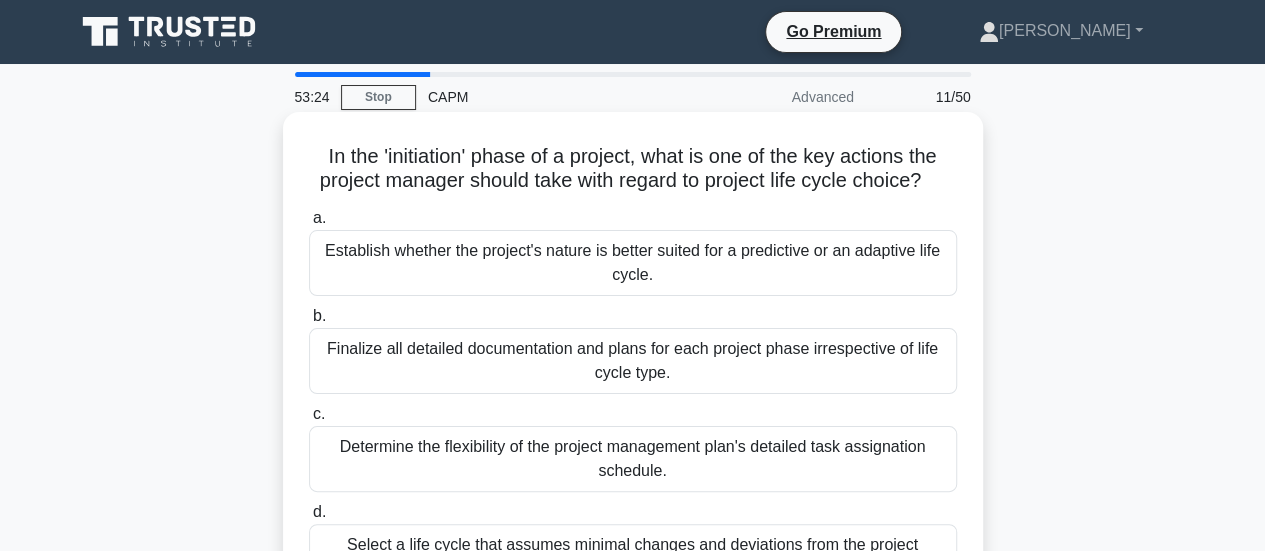 click on "Establish whether the project's nature is better suited for a predictive or an adaptive life cycle." at bounding box center (633, 263) 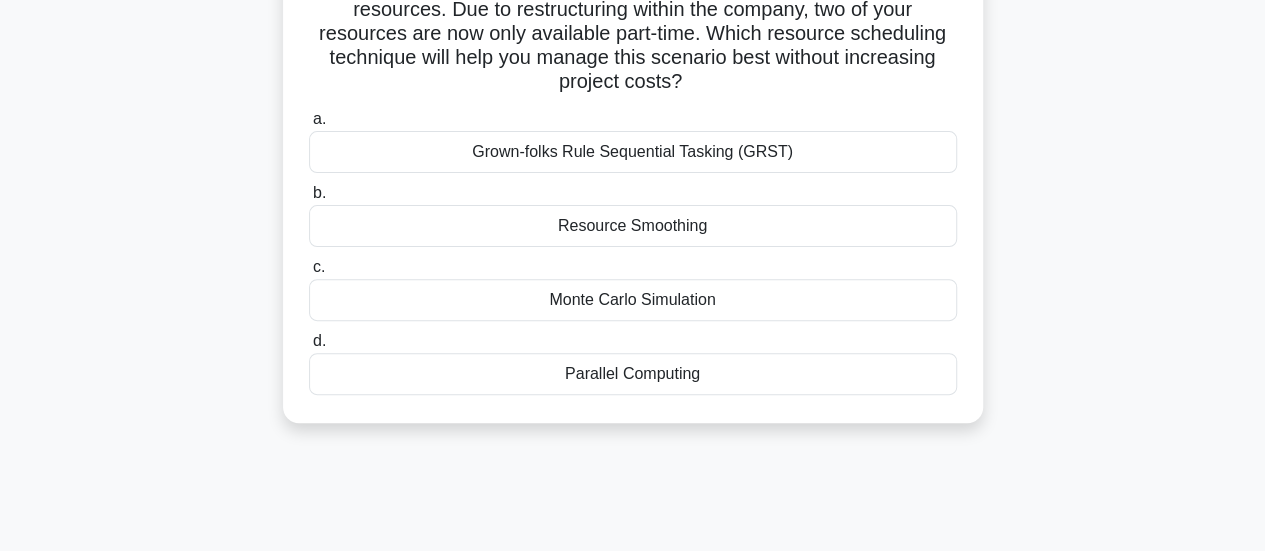 scroll, scrollTop: 100, scrollLeft: 0, axis: vertical 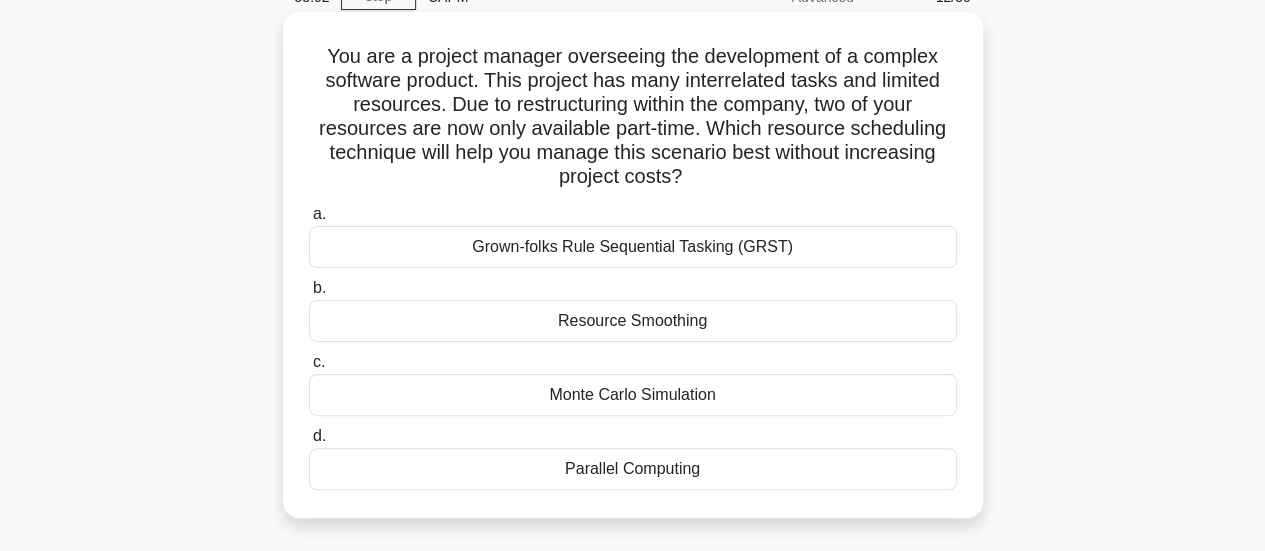 click on "Resource Smoothing" at bounding box center [633, 321] 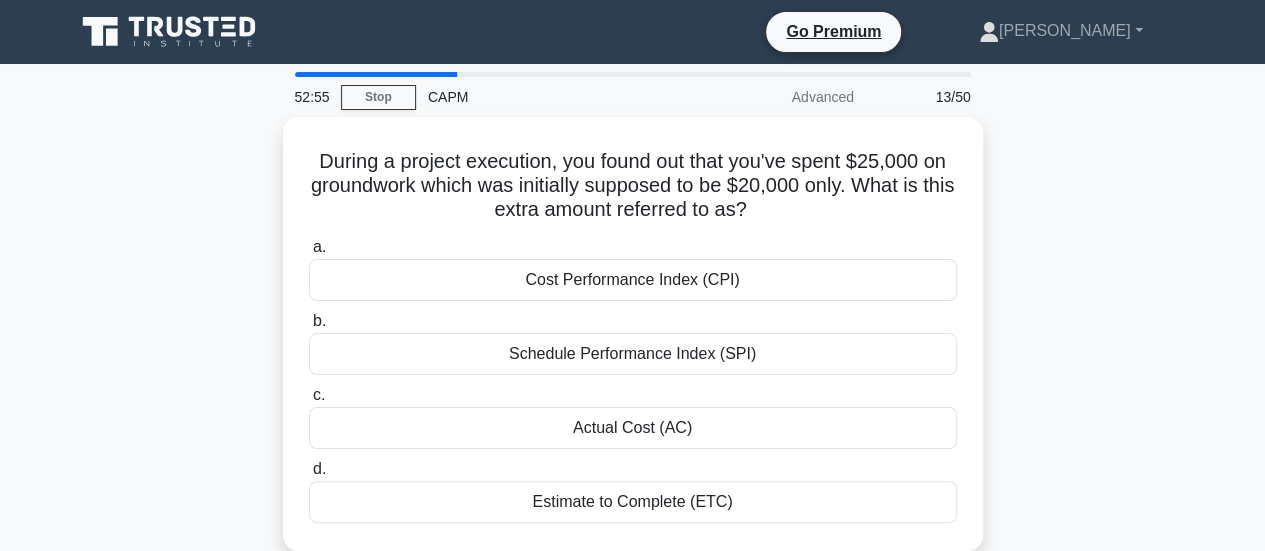 scroll, scrollTop: 100, scrollLeft: 0, axis: vertical 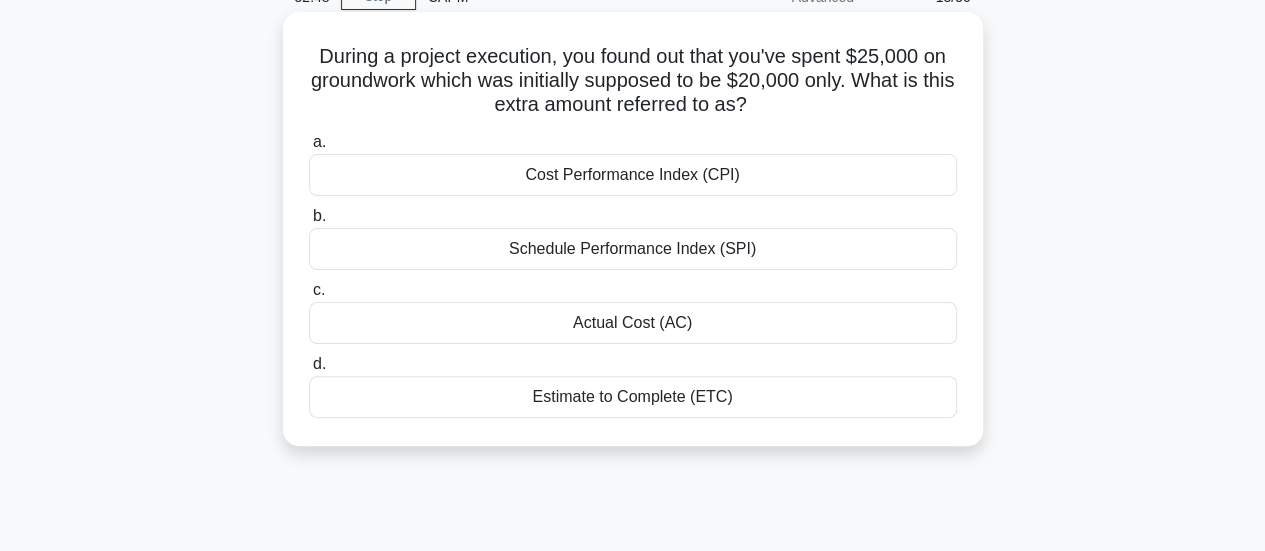 click on "Cost Performance Index (CPI)" at bounding box center (633, 175) 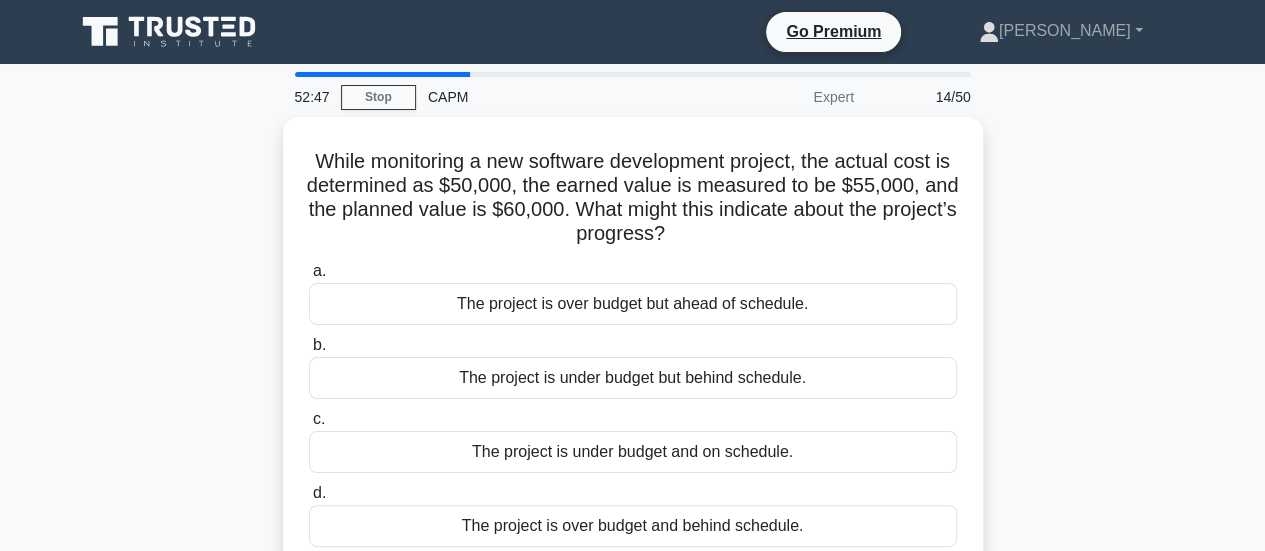 scroll, scrollTop: 100, scrollLeft: 0, axis: vertical 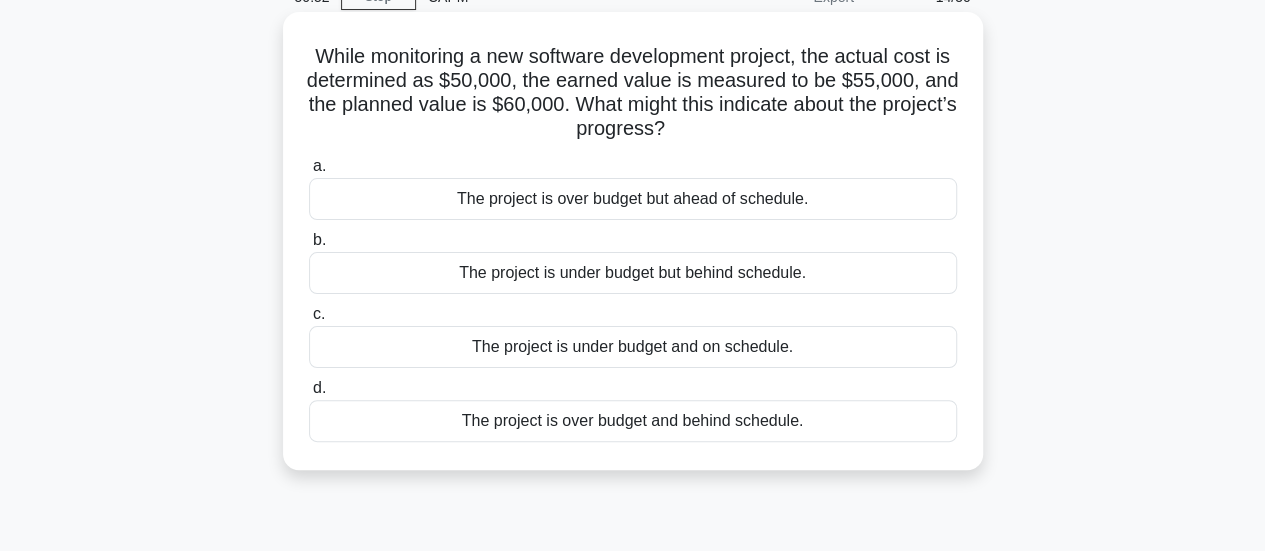 click on "The project is over budget but ahead of schedule." at bounding box center (633, 199) 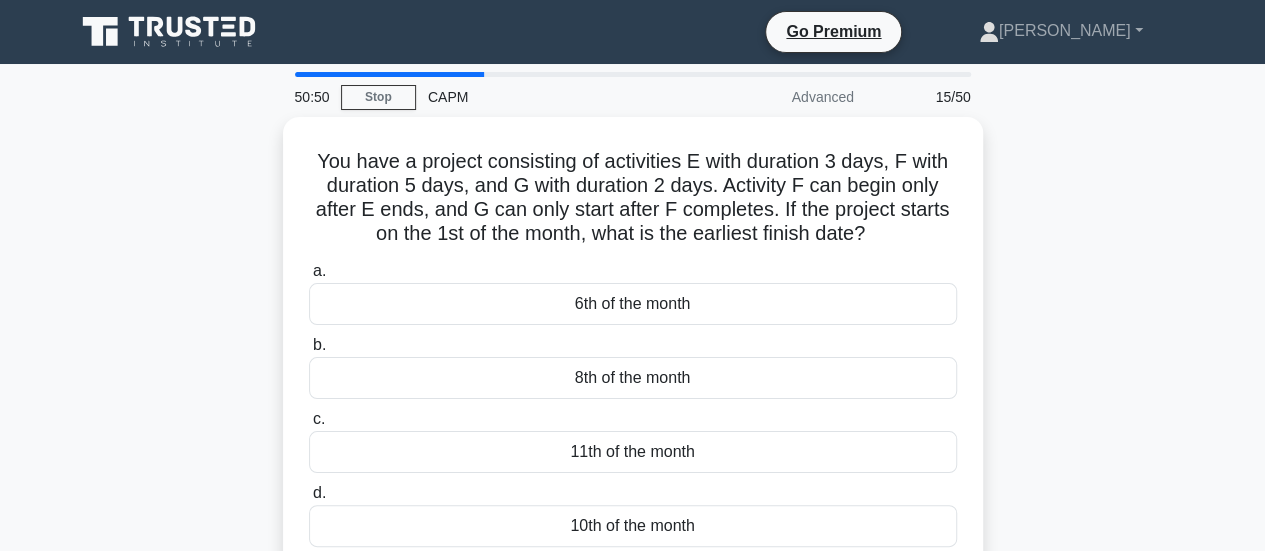 scroll, scrollTop: 100, scrollLeft: 0, axis: vertical 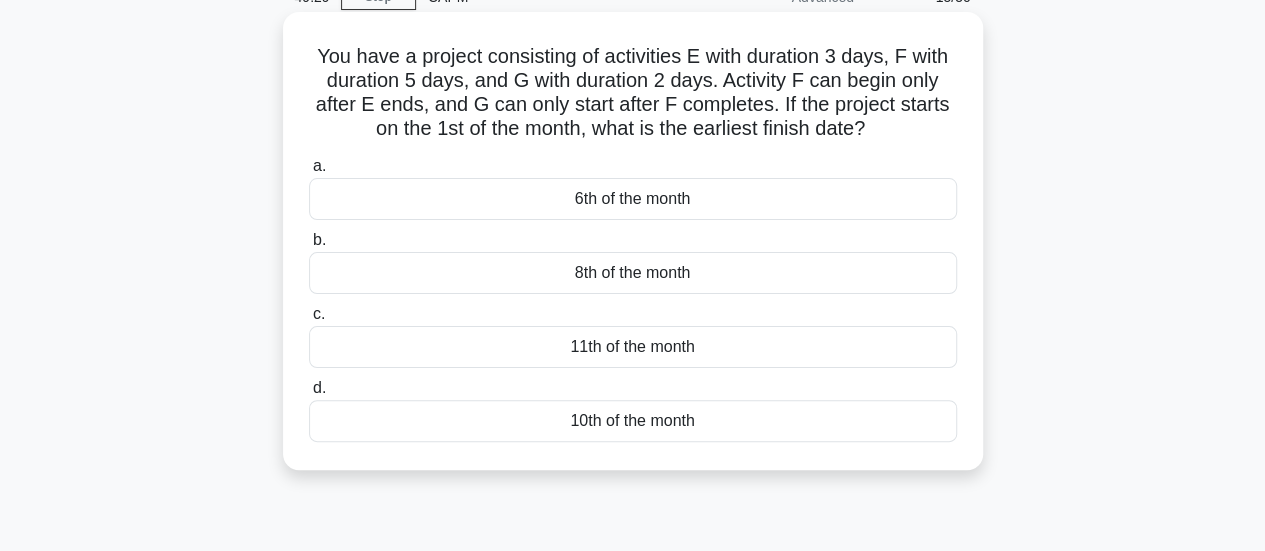 click on "11th of the month" at bounding box center (633, 347) 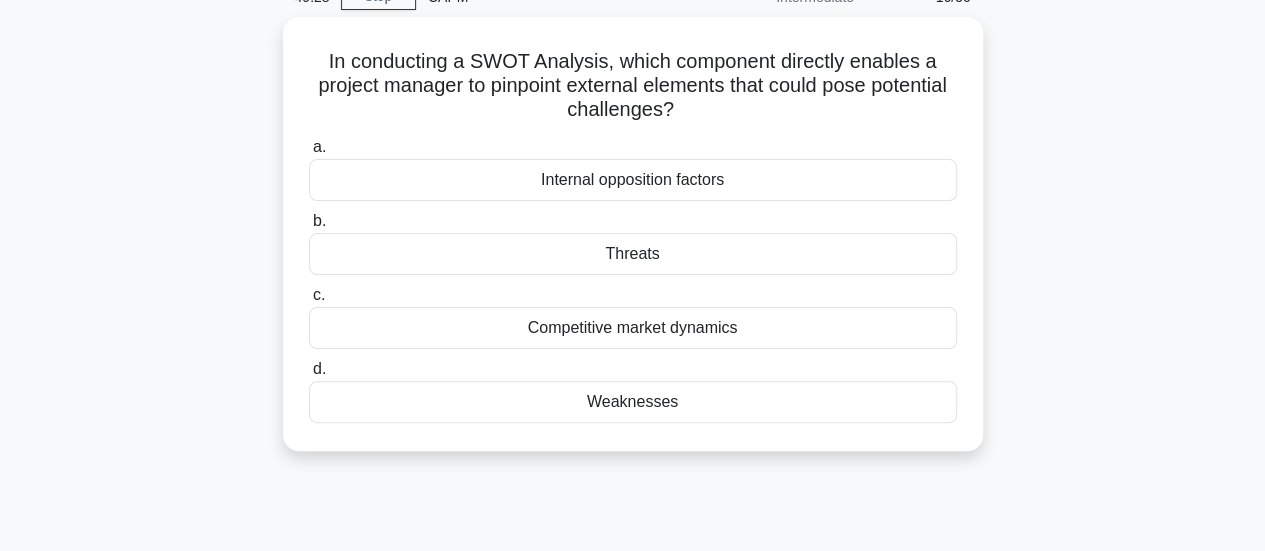 scroll, scrollTop: 0, scrollLeft: 0, axis: both 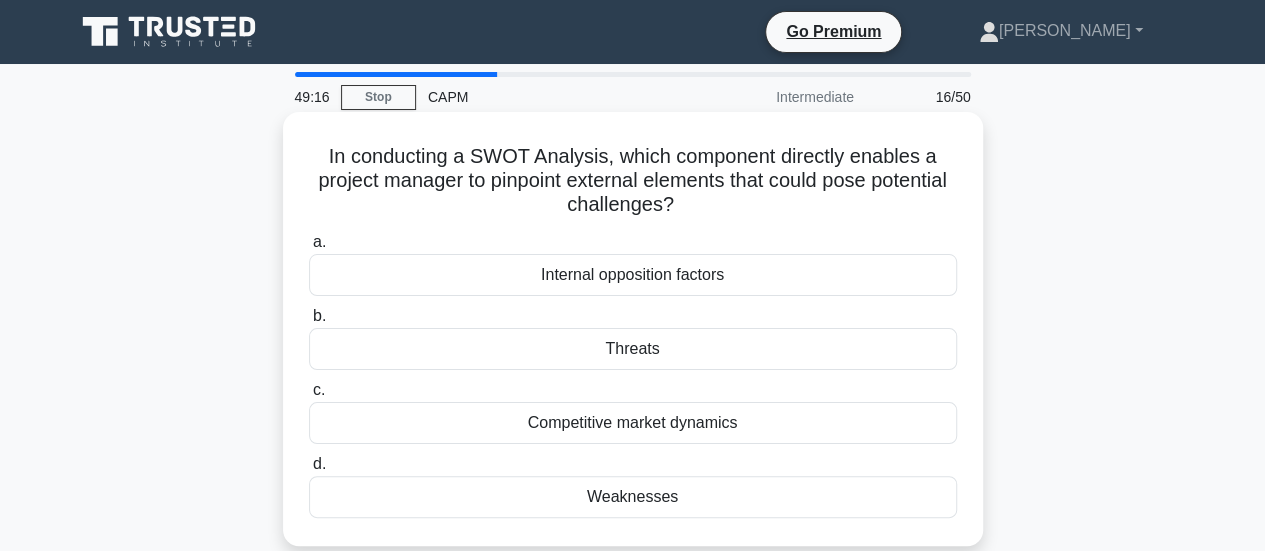 click on "Threats" at bounding box center (633, 349) 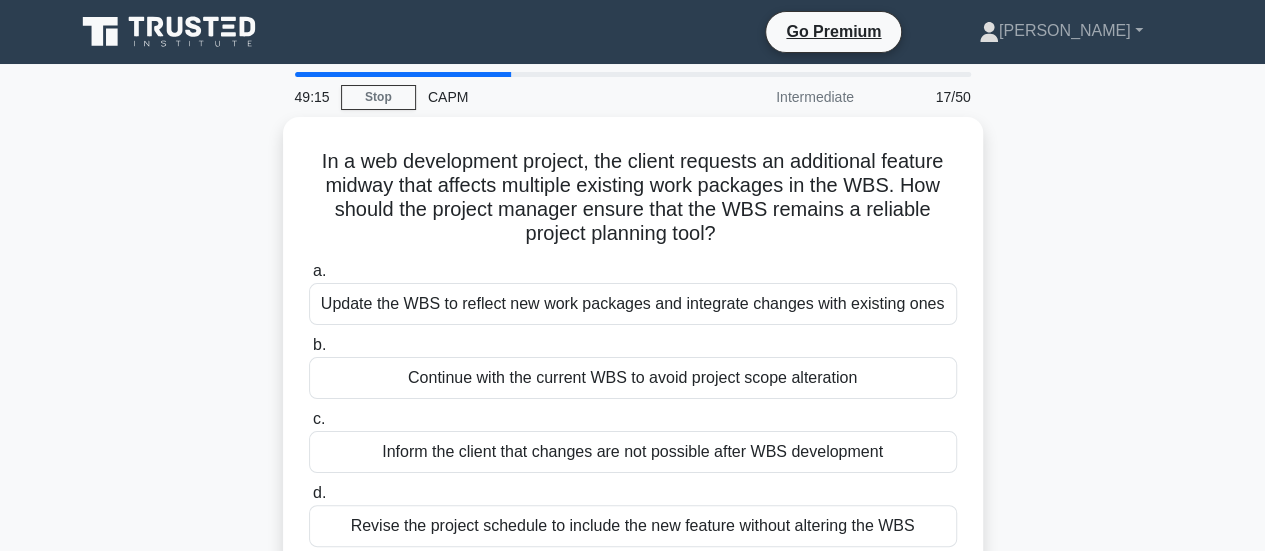 scroll, scrollTop: 100, scrollLeft: 0, axis: vertical 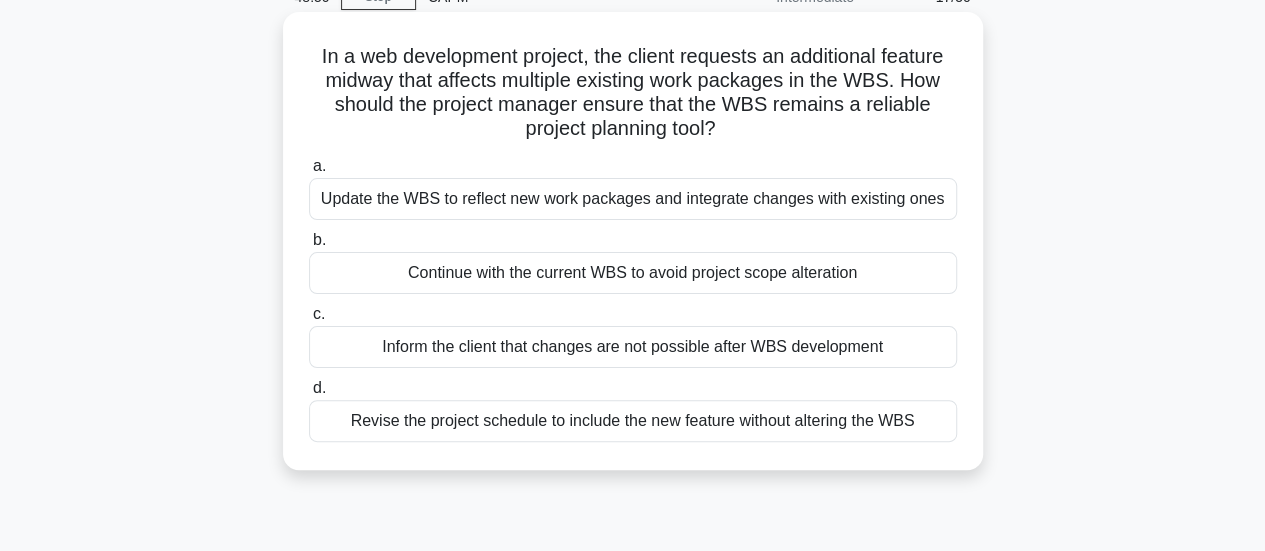 click on "Update the WBS to reflect new work packages and integrate changes with existing ones" at bounding box center (633, 199) 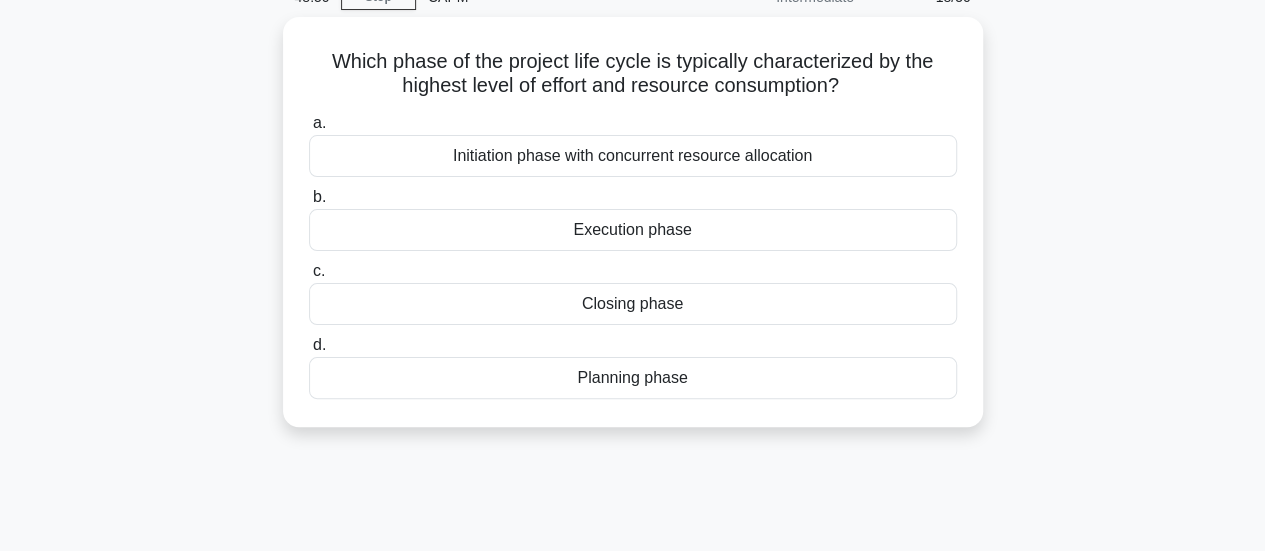 scroll, scrollTop: 0, scrollLeft: 0, axis: both 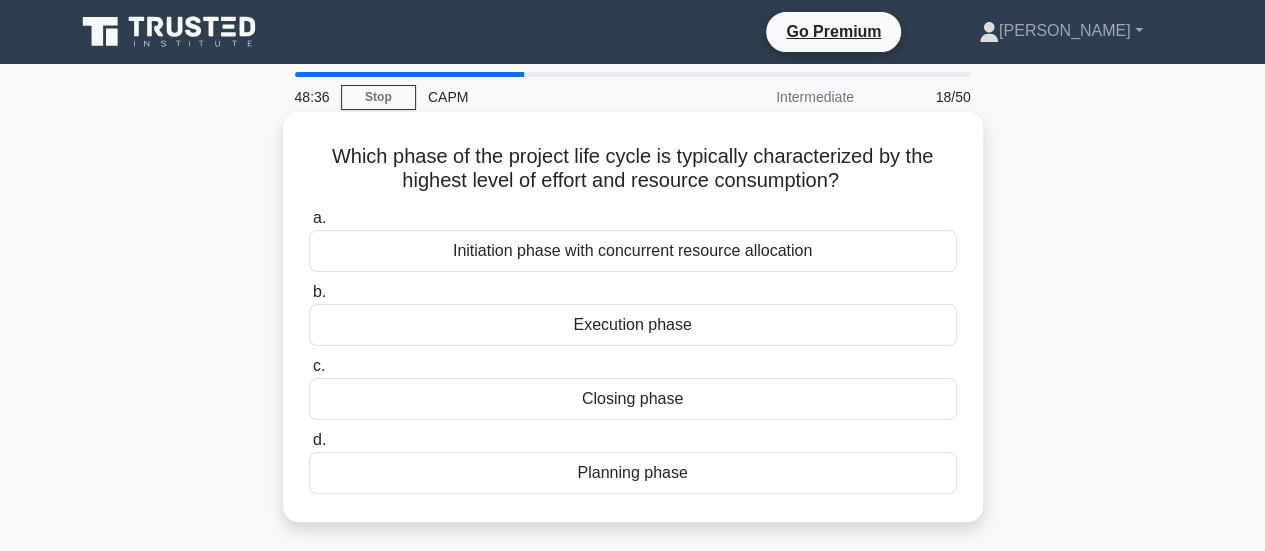 click on "Execution phase" at bounding box center [633, 325] 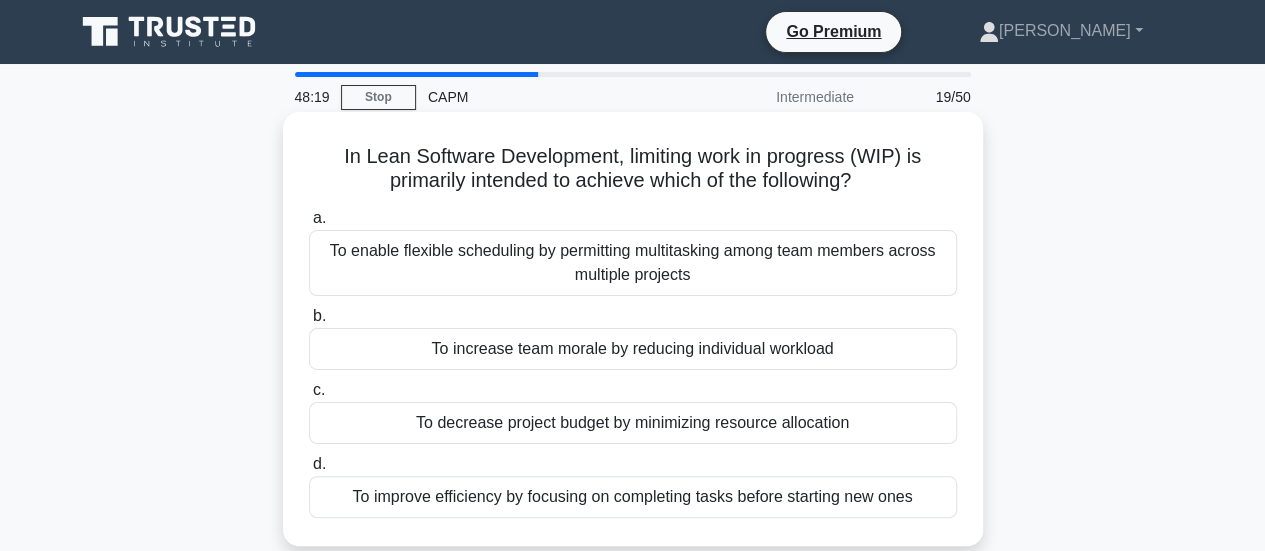 click on "To improve efficiency by focusing on completing tasks before starting new ones" at bounding box center (633, 497) 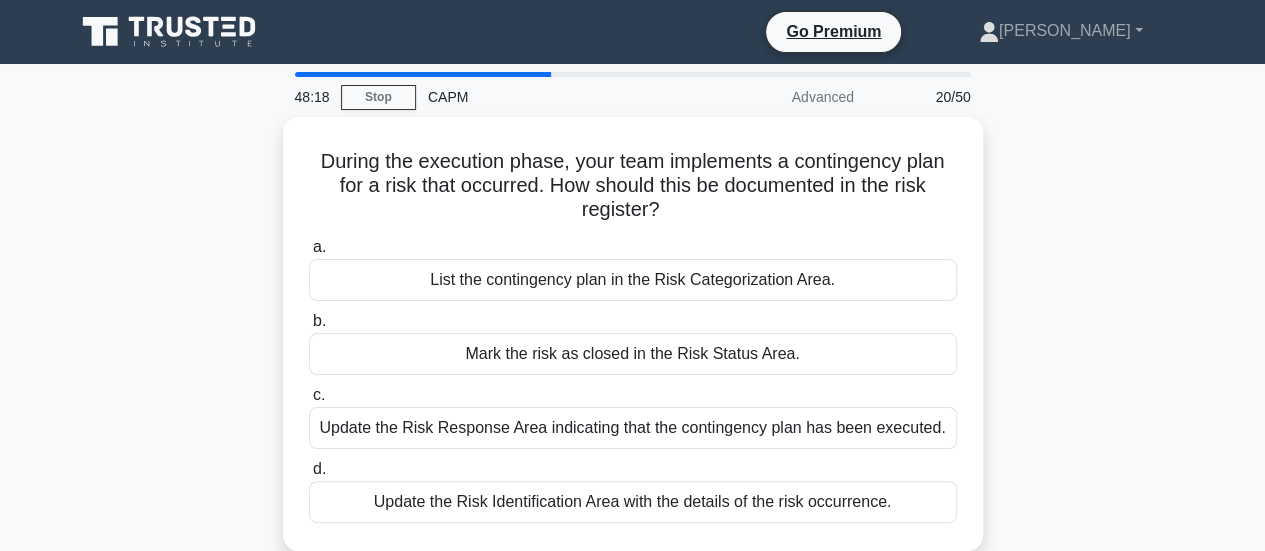 scroll, scrollTop: 100, scrollLeft: 0, axis: vertical 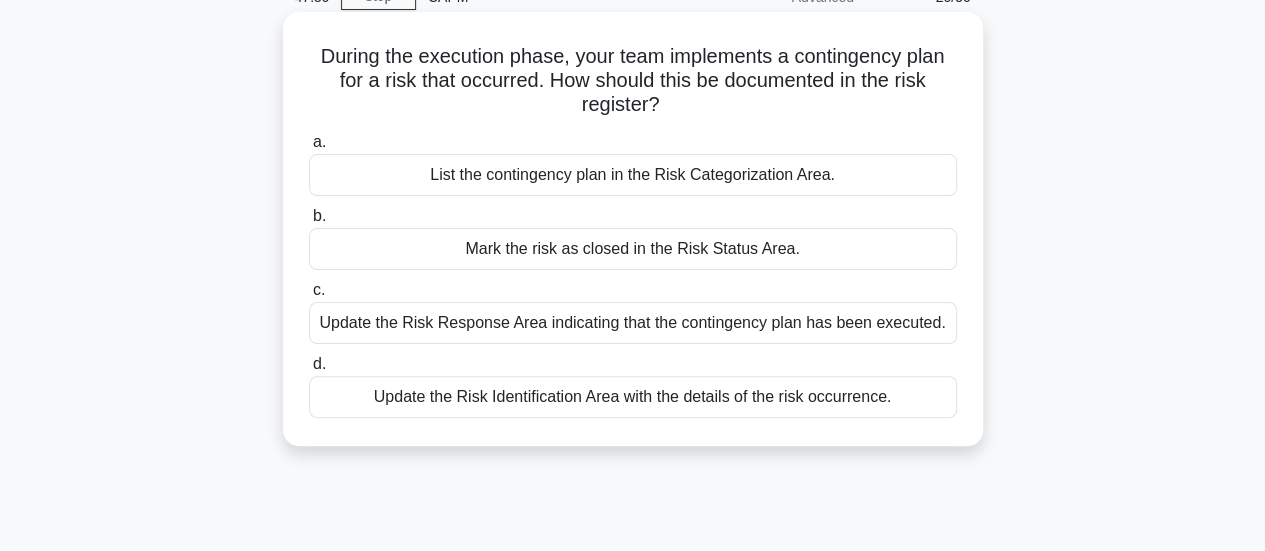 click on "Update the Risk Response Area indicating that the contingency plan has been executed." at bounding box center (633, 323) 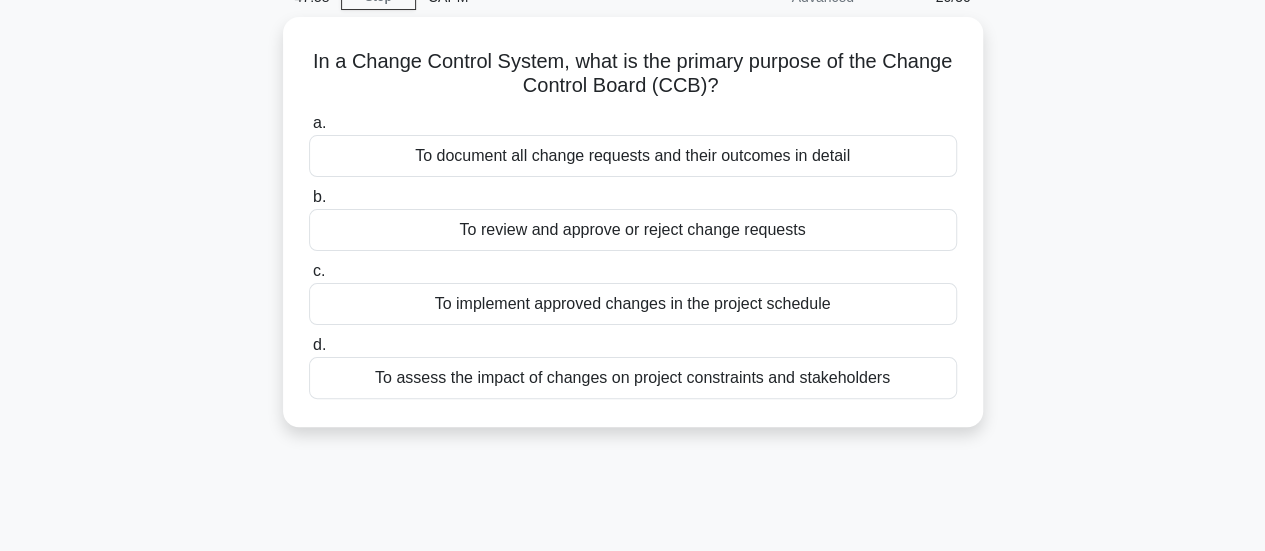 scroll, scrollTop: 0, scrollLeft: 0, axis: both 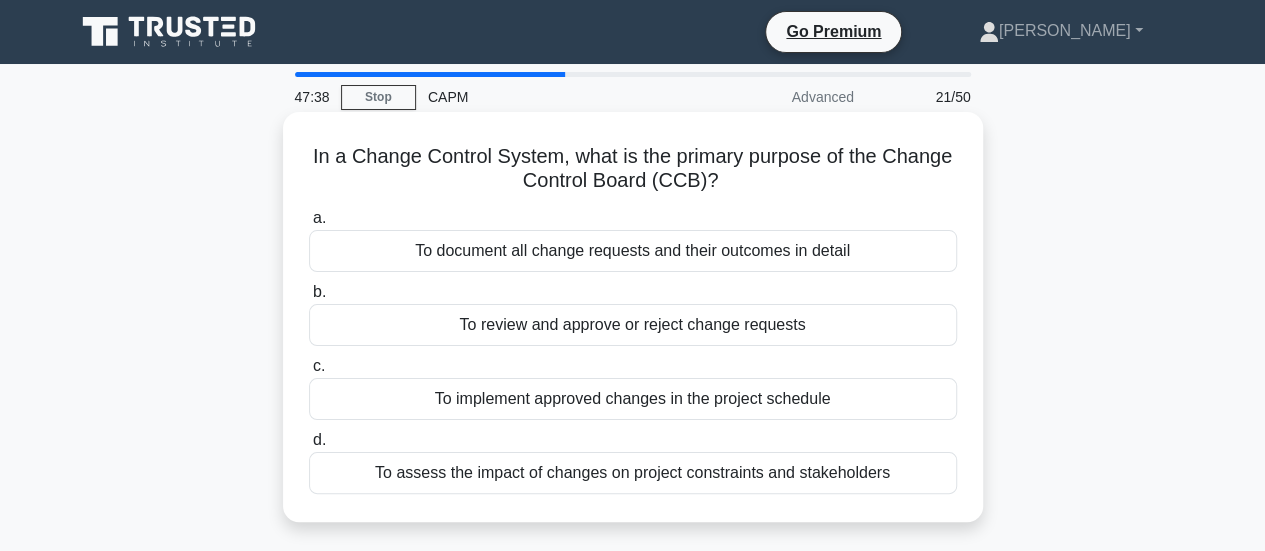 click on "To review and approve or reject change requests" at bounding box center [633, 325] 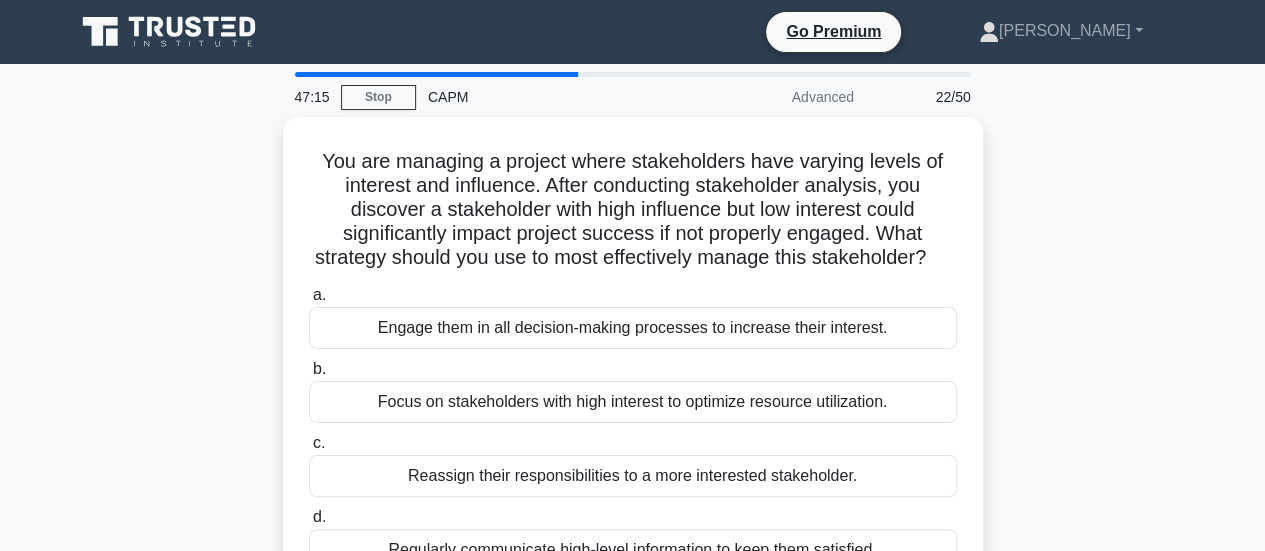 scroll, scrollTop: 100, scrollLeft: 0, axis: vertical 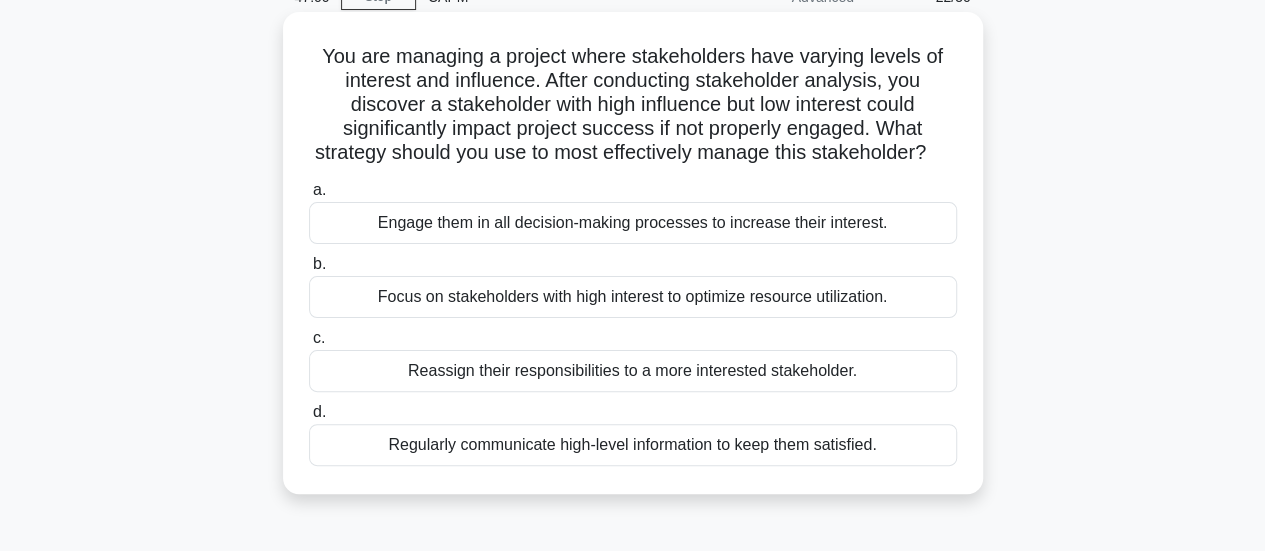 click on "Engage them in all decision-making processes to increase their interest." at bounding box center (633, 223) 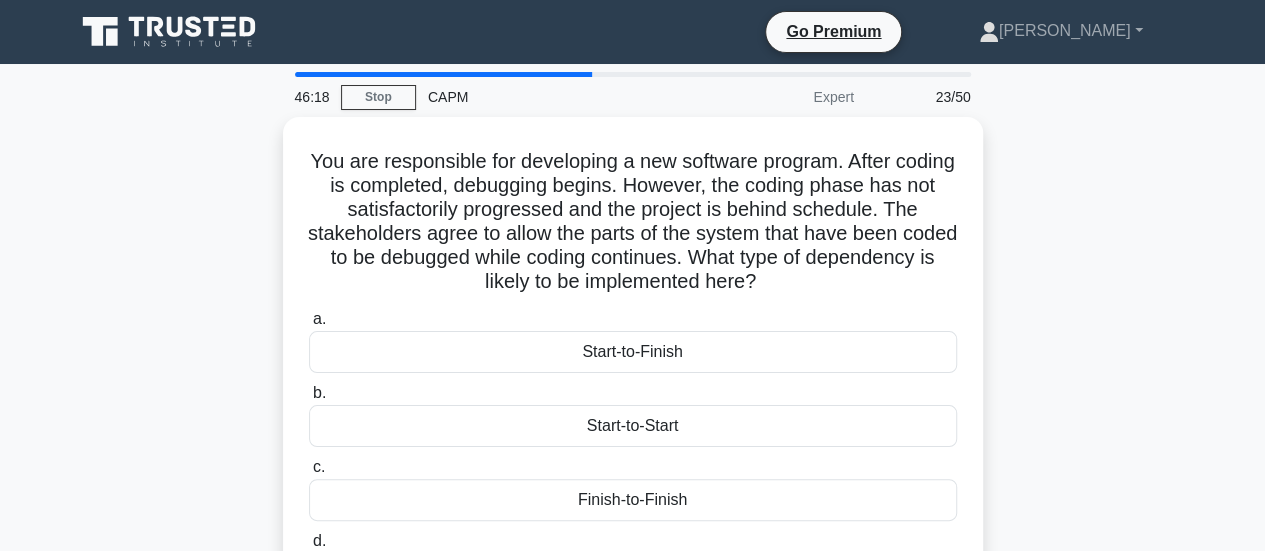 scroll, scrollTop: 100, scrollLeft: 0, axis: vertical 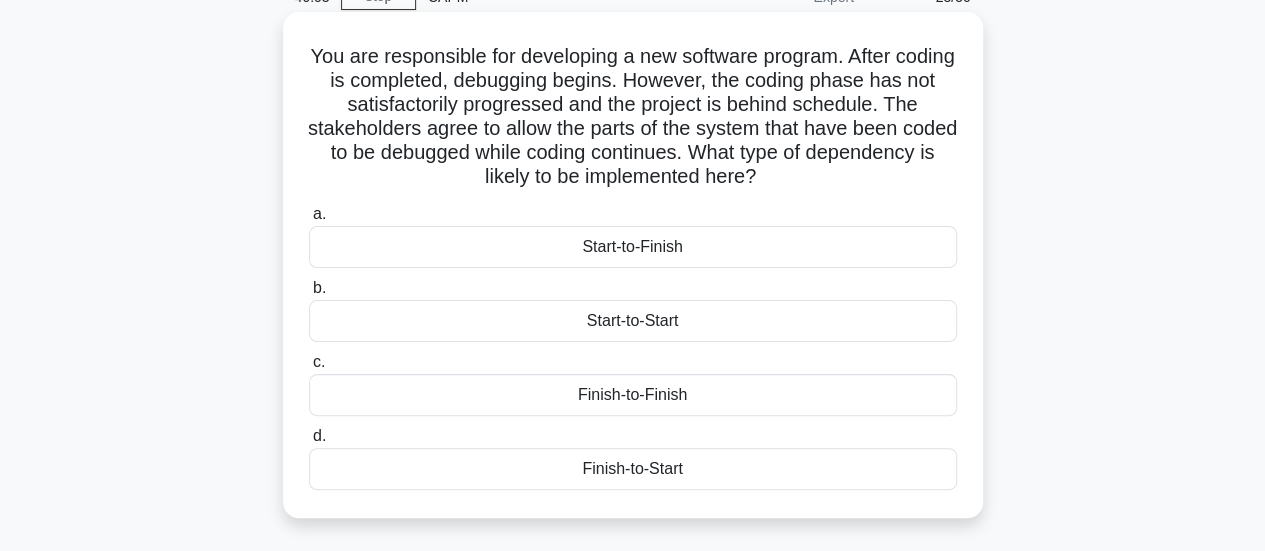 click on "Finish-to-Finish" at bounding box center [633, 395] 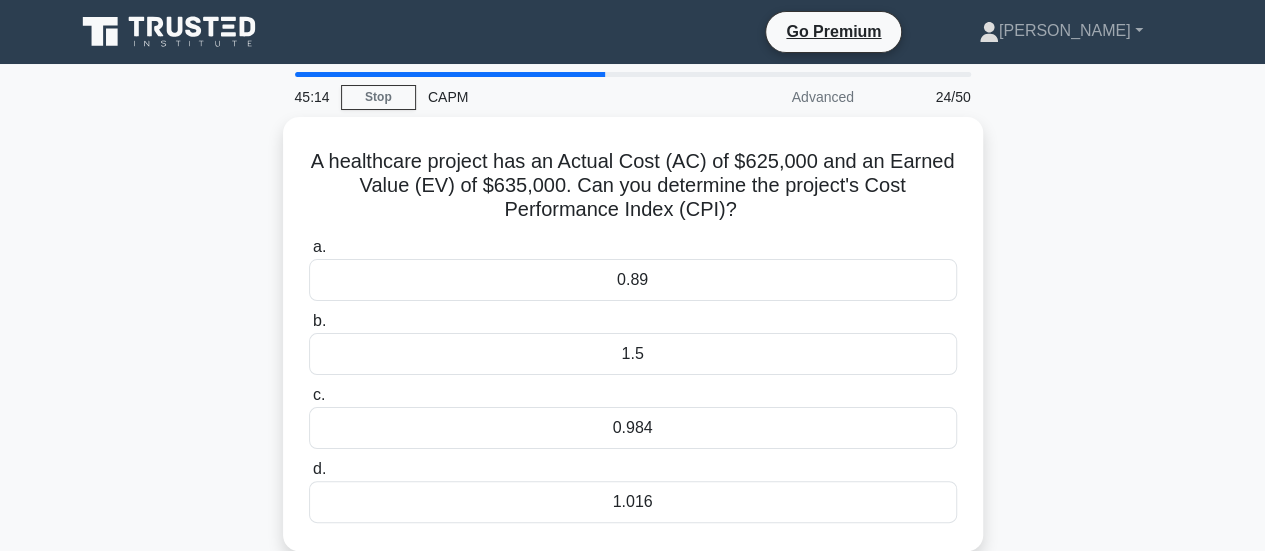 scroll, scrollTop: 200, scrollLeft: 0, axis: vertical 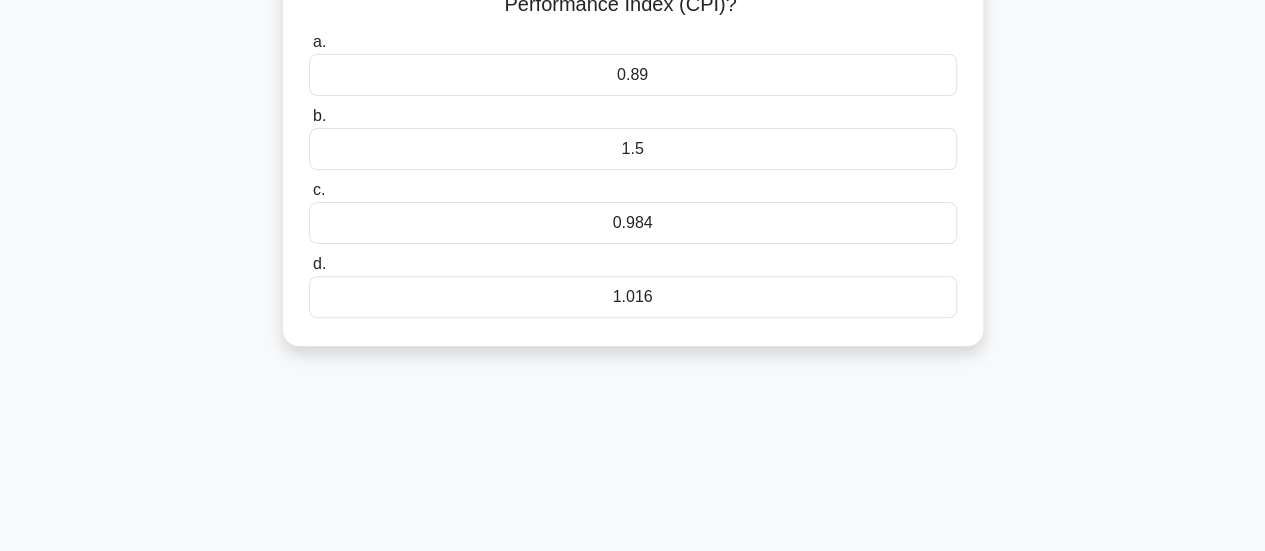 click on "1.016" at bounding box center [633, 297] 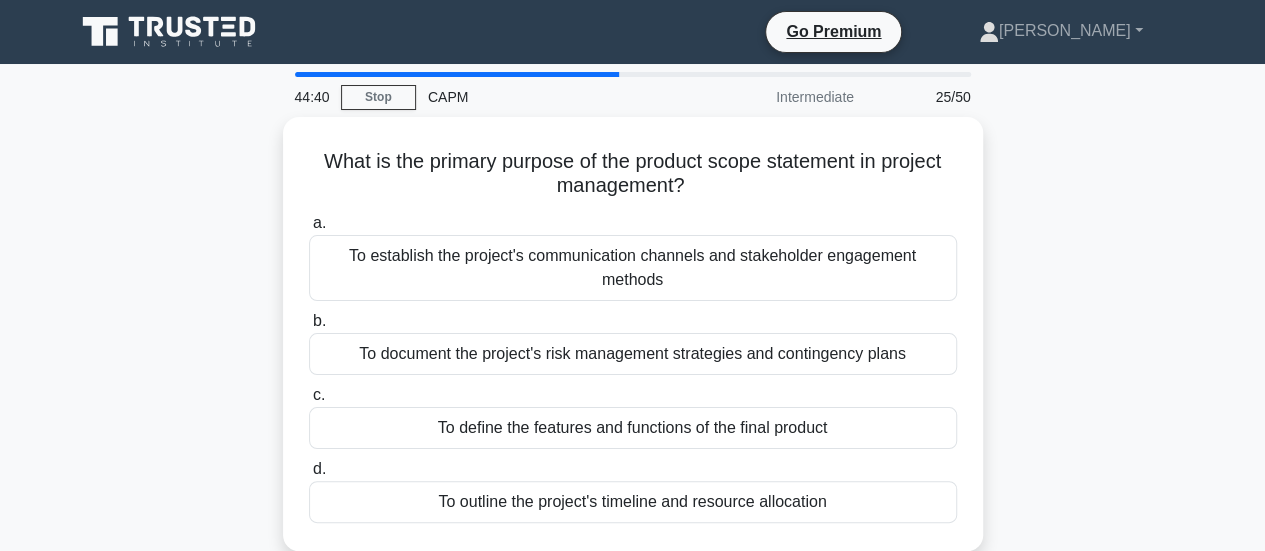 scroll, scrollTop: 200, scrollLeft: 0, axis: vertical 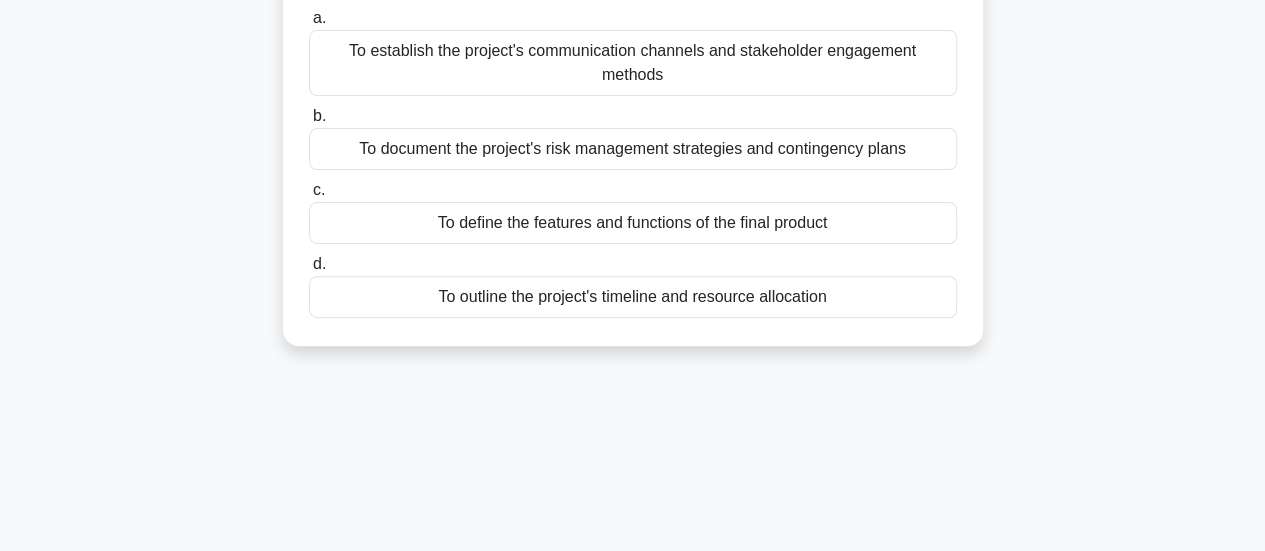 click on "To define the features and functions of the final product" at bounding box center (633, 223) 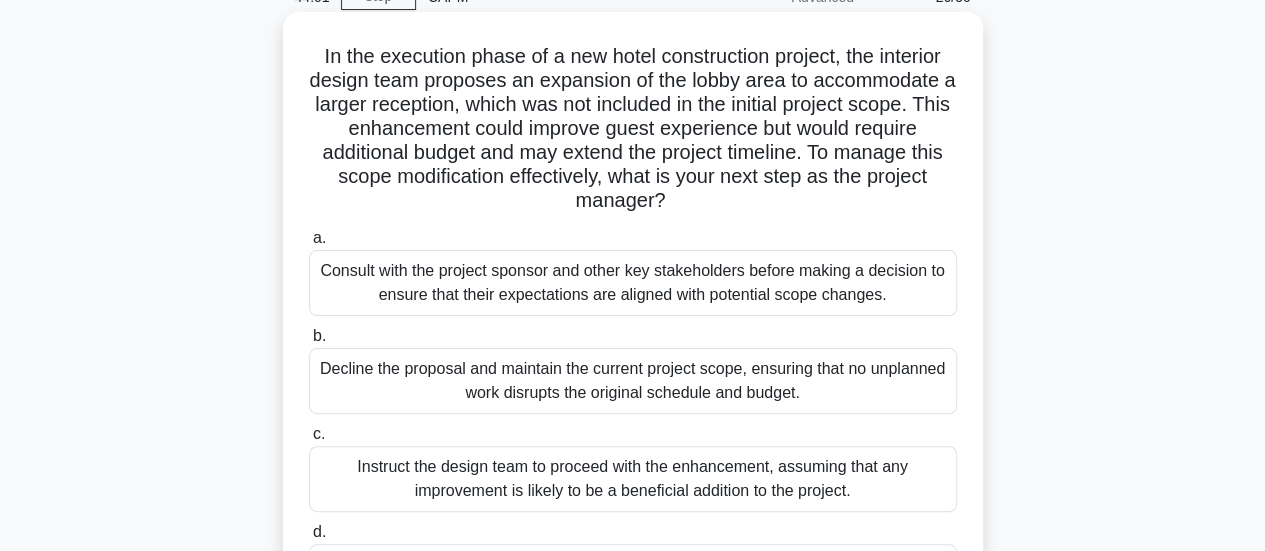 scroll, scrollTop: 200, scrollLeft: 0, axis: vertical 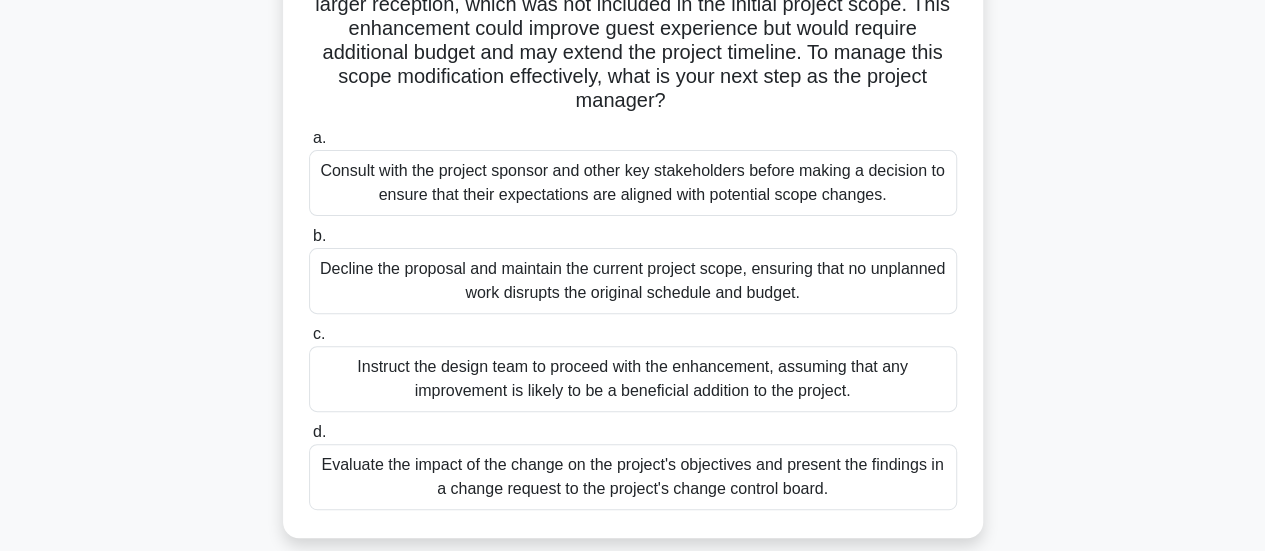 click on "Evaluate the impact of the change on the project's objectives and present the findings in a change request to the project's change control board." at bounding box center (633, 477) 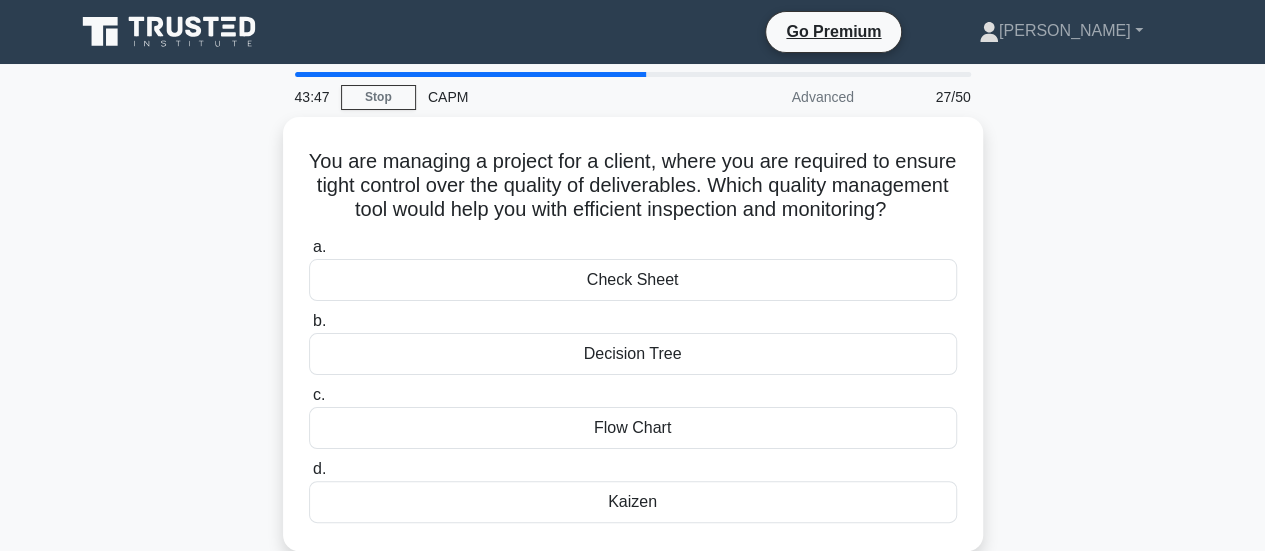 scroll, scrollTop: 100, scrollLeft: 0, axis: vertical 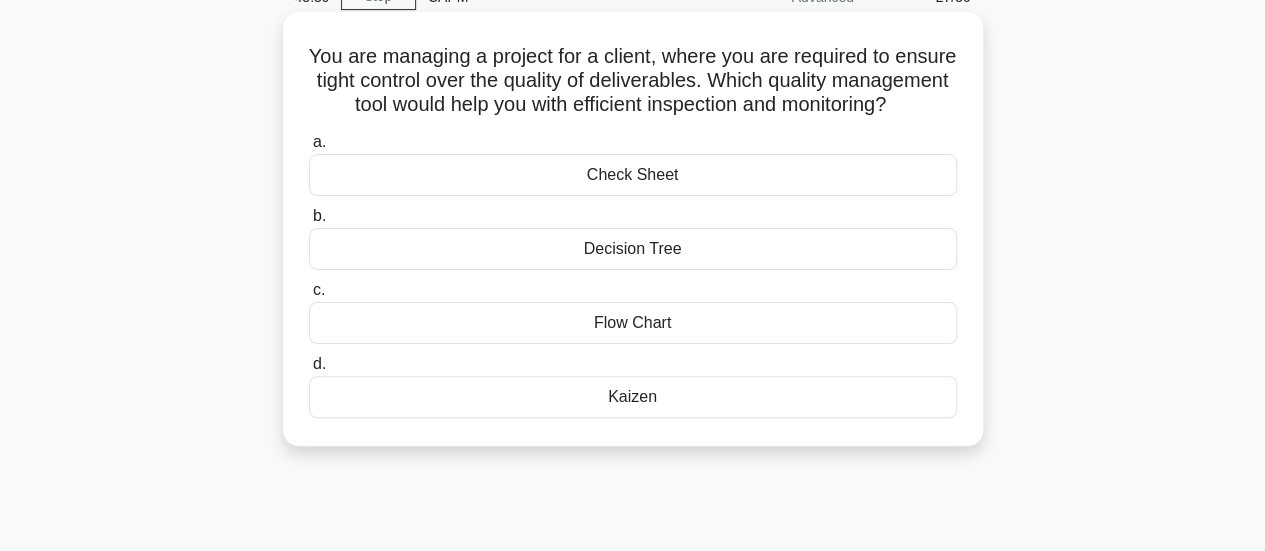 click on "Check Sheet" at bounding box center [633, 175] 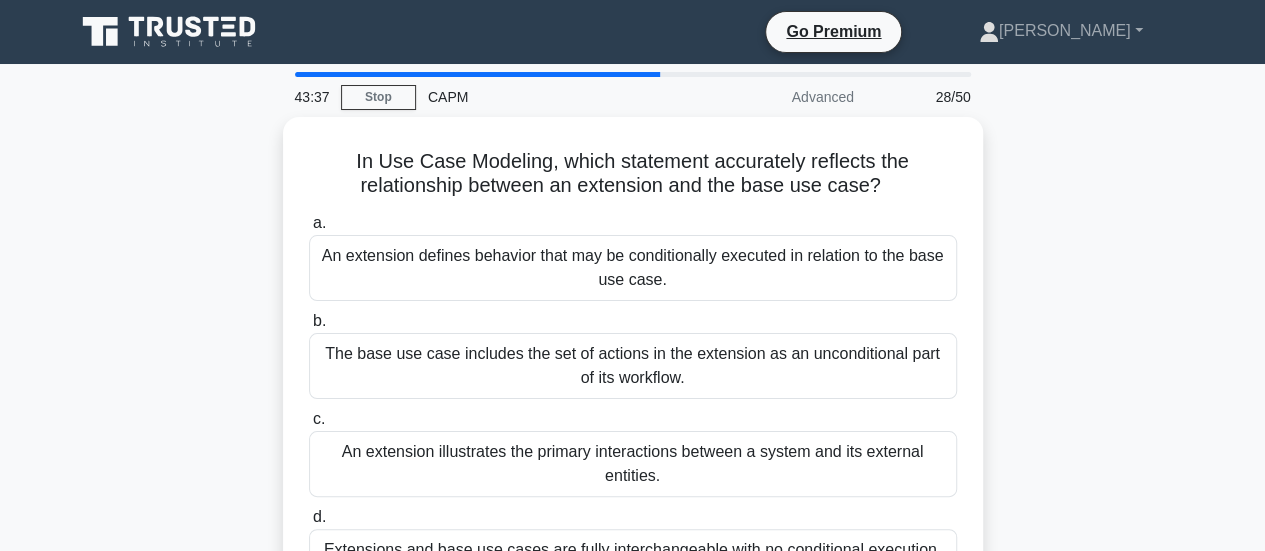 scroll, scrollTop: 100, scrollLeft: 0, axis: vertical 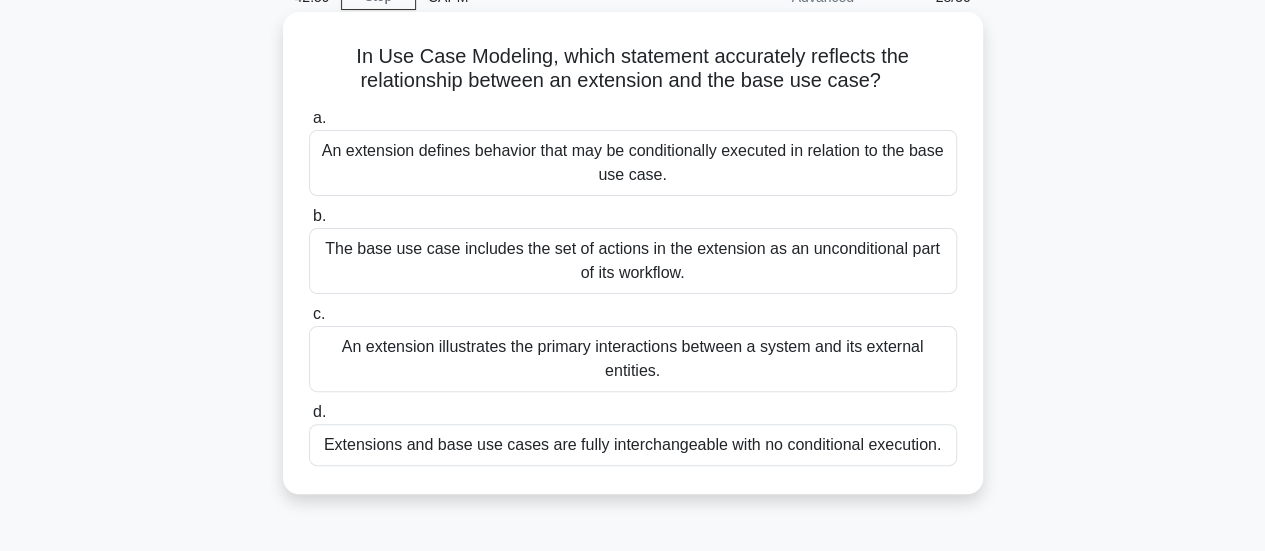 click on "An extension defines behavior that may be conditionally executed in relation to the base use case." at bounding box center [633, 163] 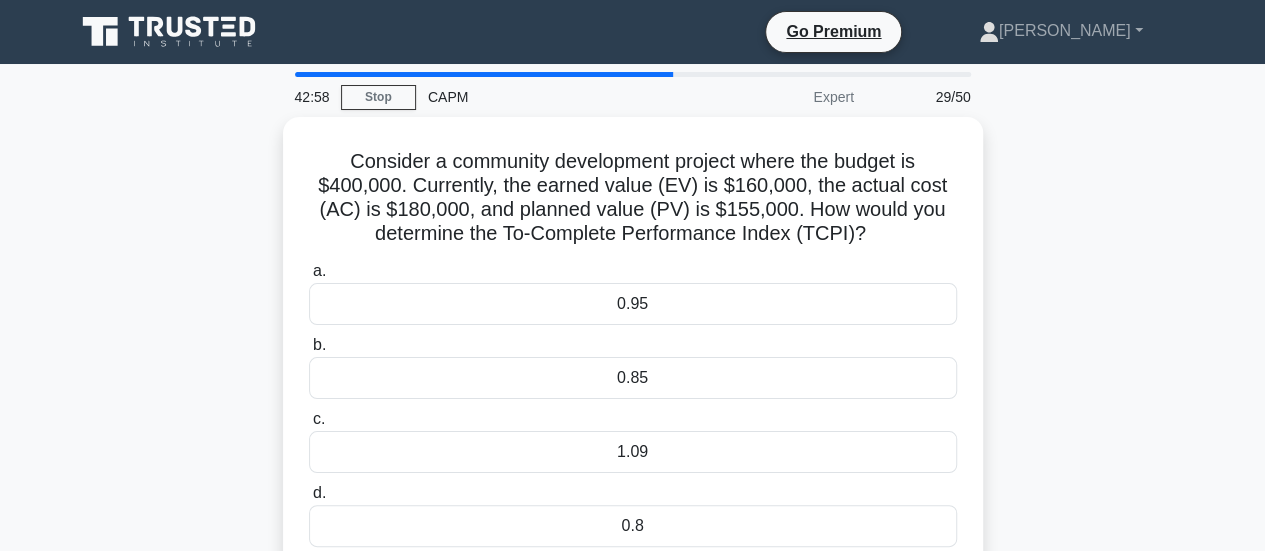 scroll, scrollTop: 100, scrollLeft: 0, axis: vertical 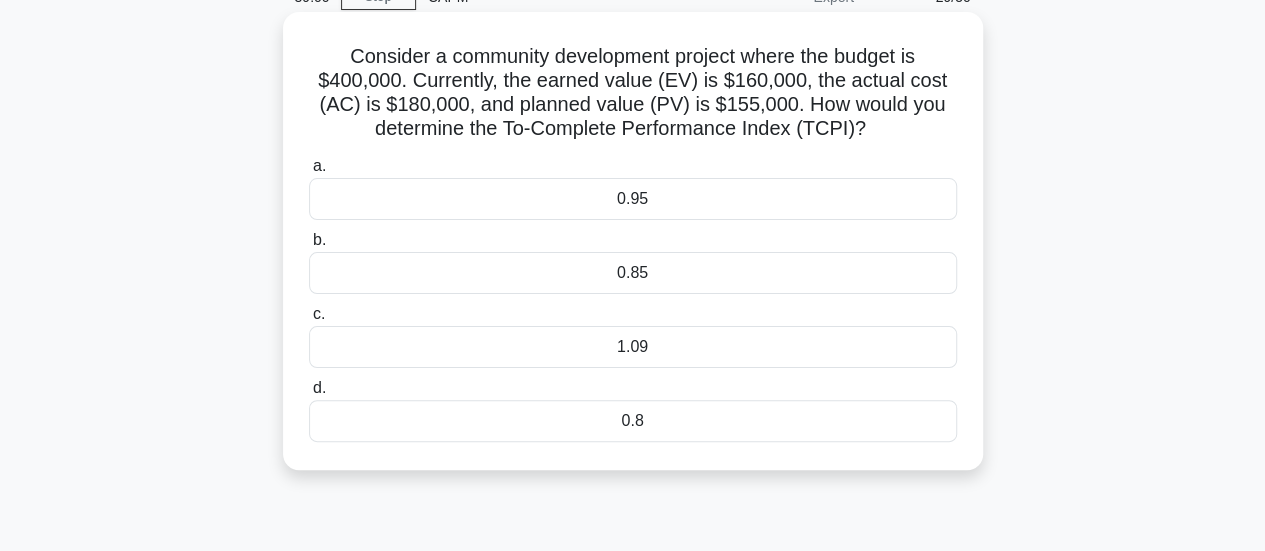 click on "1.09" at bounding box center (633, 347) 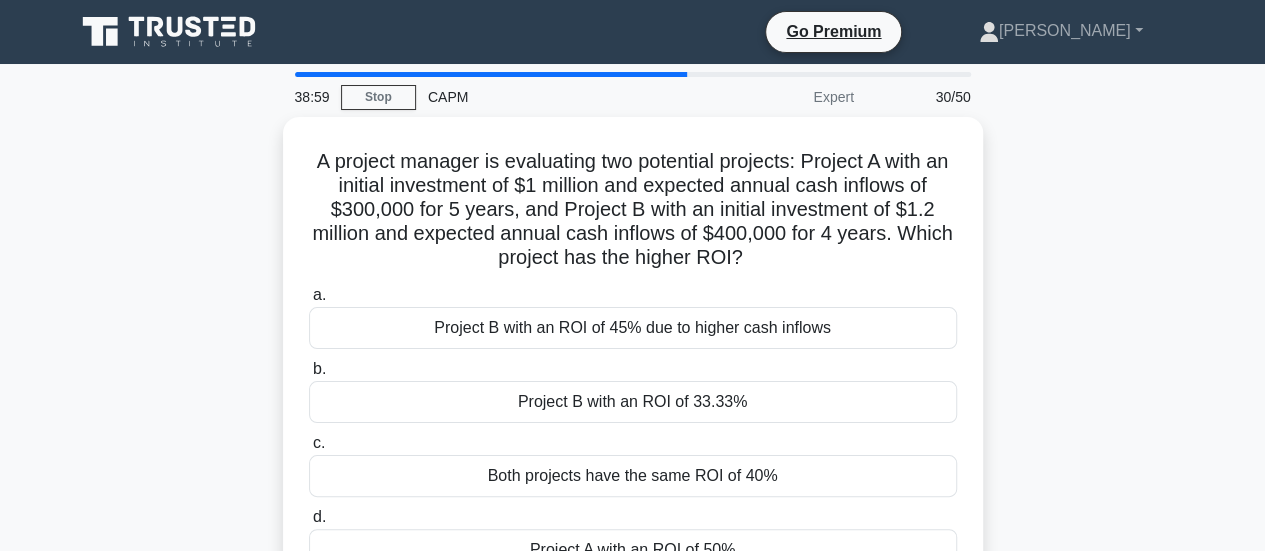 scroll, scrollTop: 100, scrollLeft: 0, axis: vertical 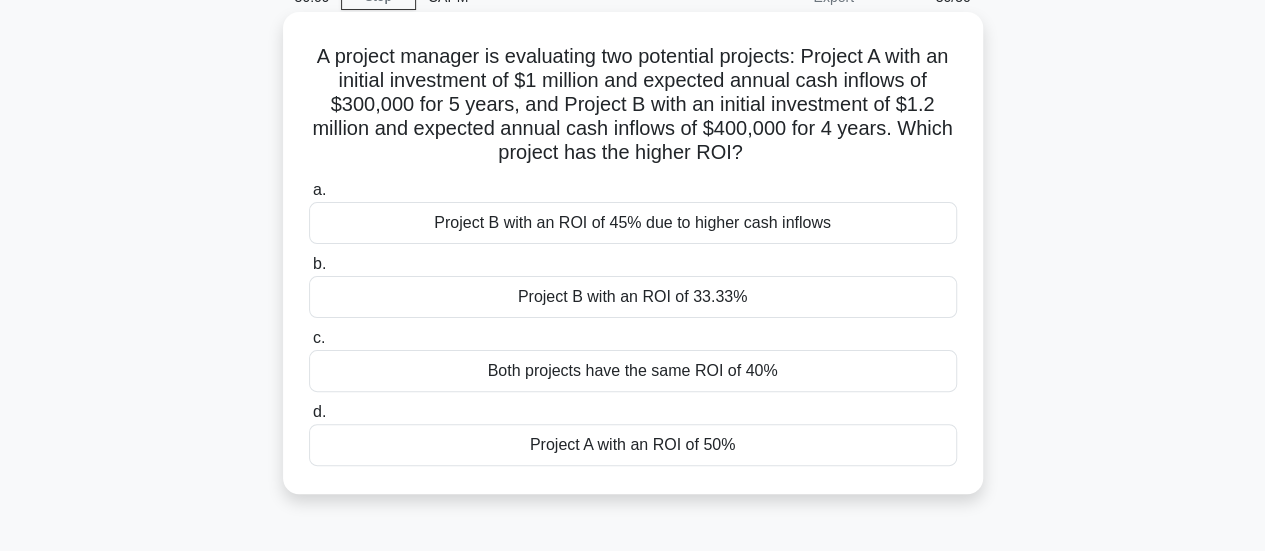 click on "Project B with an ROI of 33.33%" at bounding box center [633, 297] 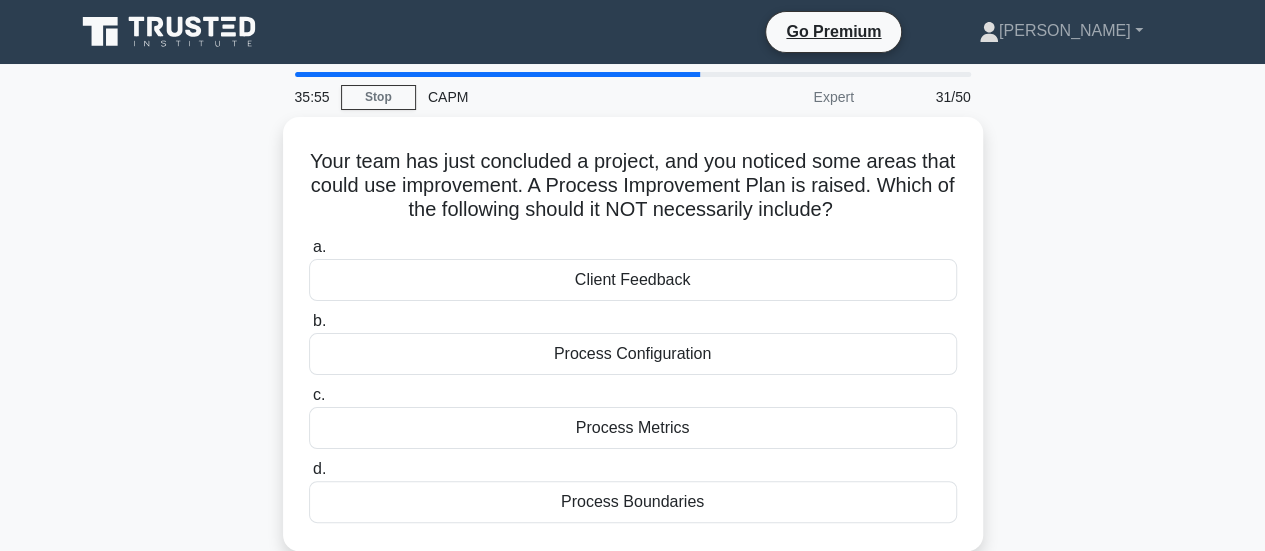 scroll, scrollTop: 100, scrollLeft: 0, axis: vertical 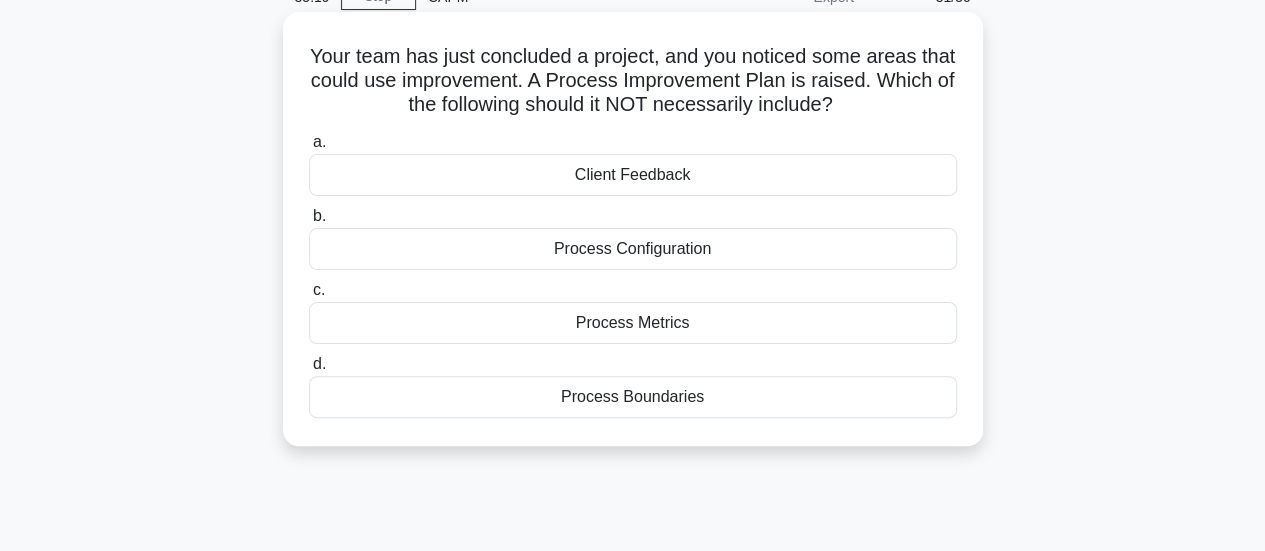 click on "Client Feedback" at bounding box center (633, 175) 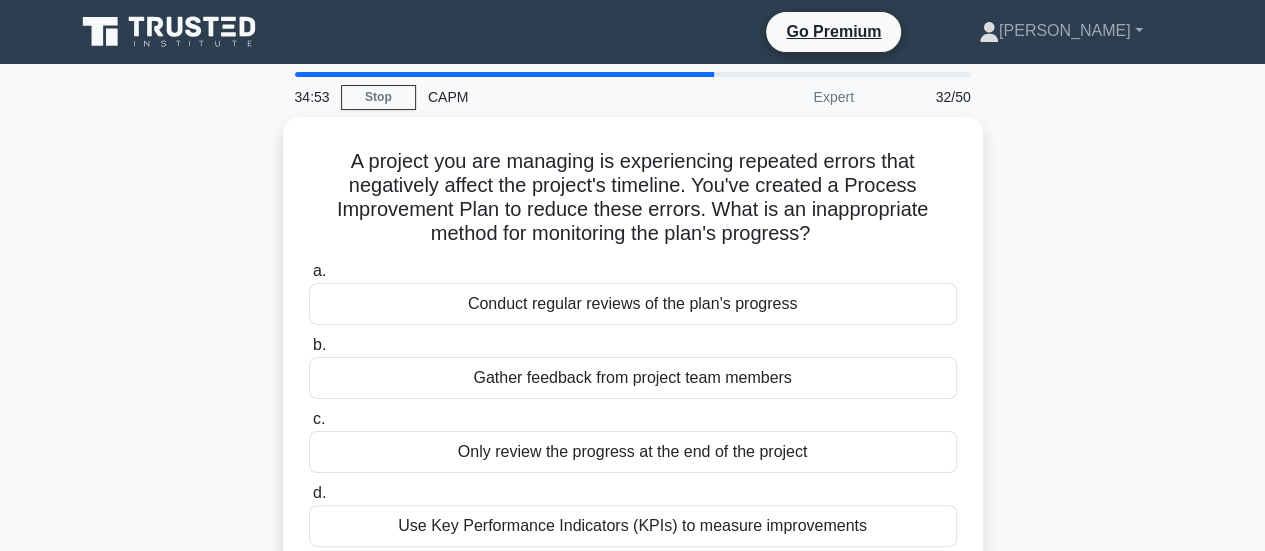 scroll, scrollTop: 100, scrollLeft: 0, axis: vertical 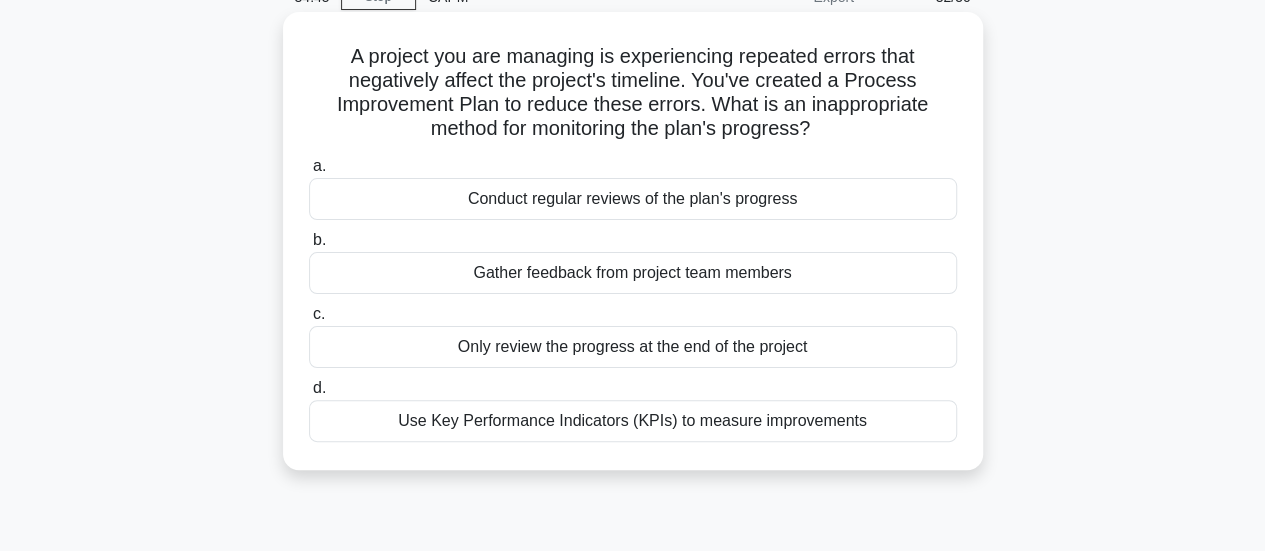 click on "Use Key Performance Indicators (KPIs) to measure improvements" at bounding box center [633, 421] 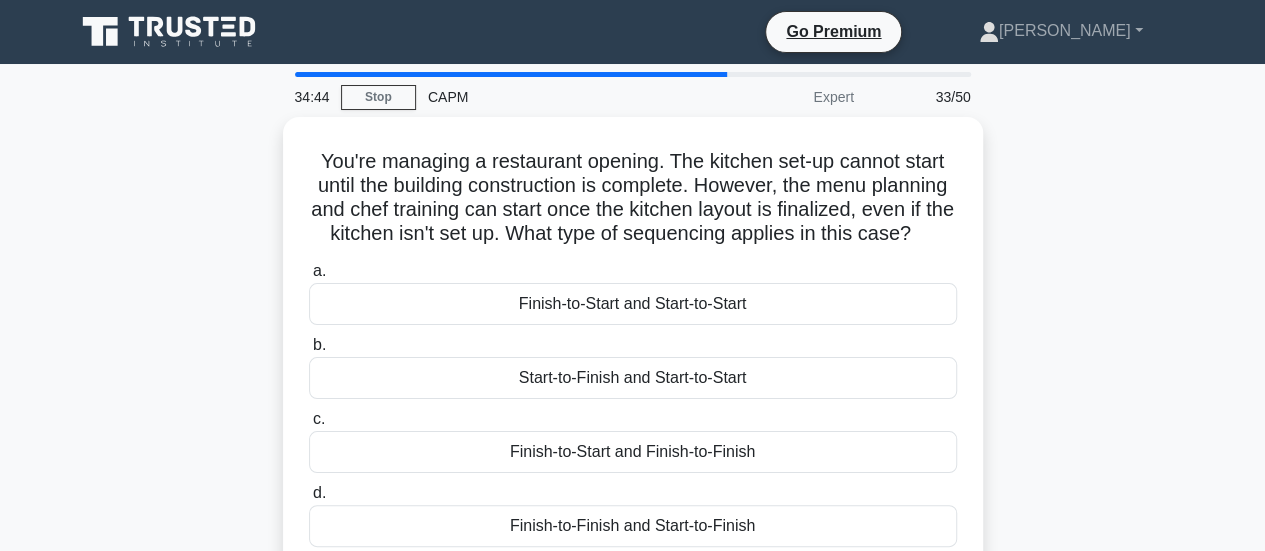 scroll, scrollTop: 100, scrollLeft: 0, axis: vertical 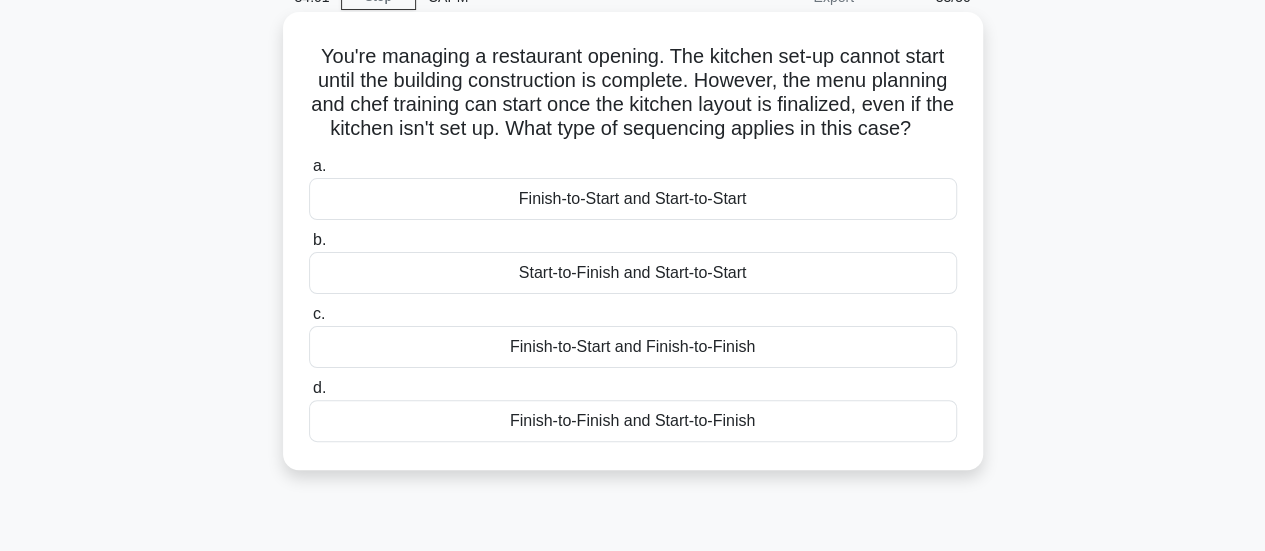 click on "Finish-to-Start and Start-to-Start" at bounding box center [633, 199] 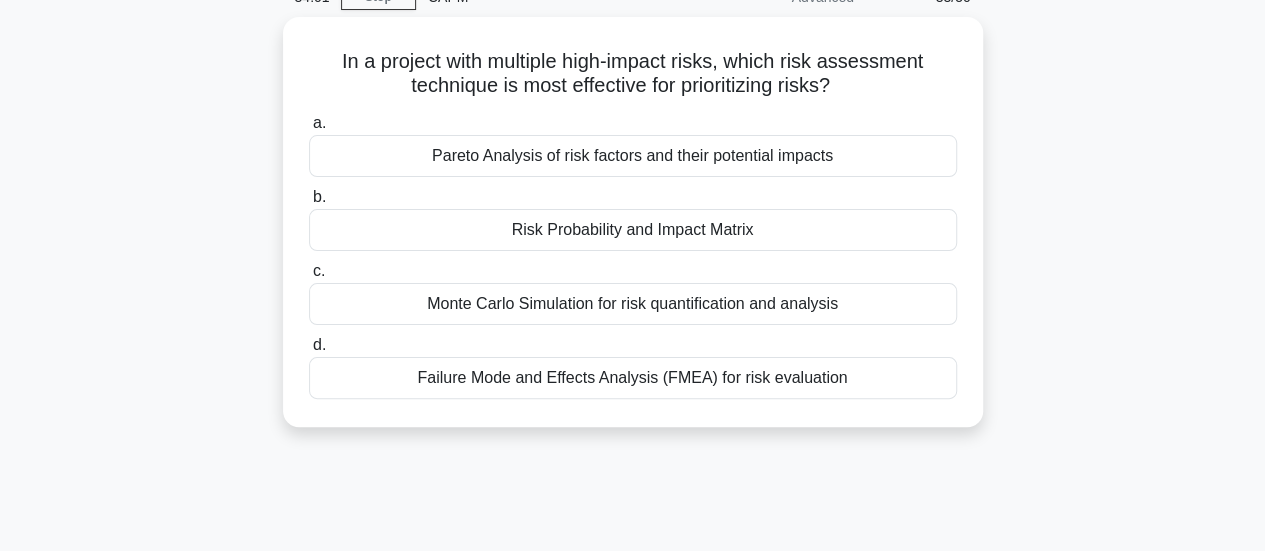 scroll, scrollTop: 0, scrollLeft: 0, axis: both 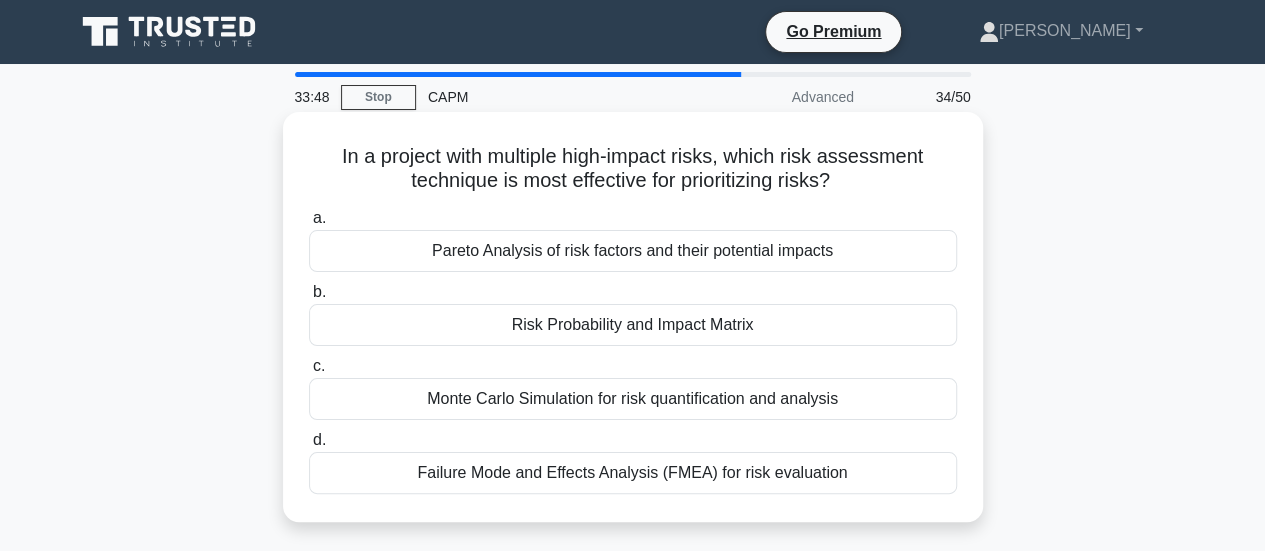 click on "Risk Probability and Impact Matrix" at bounding box center (633, 325) 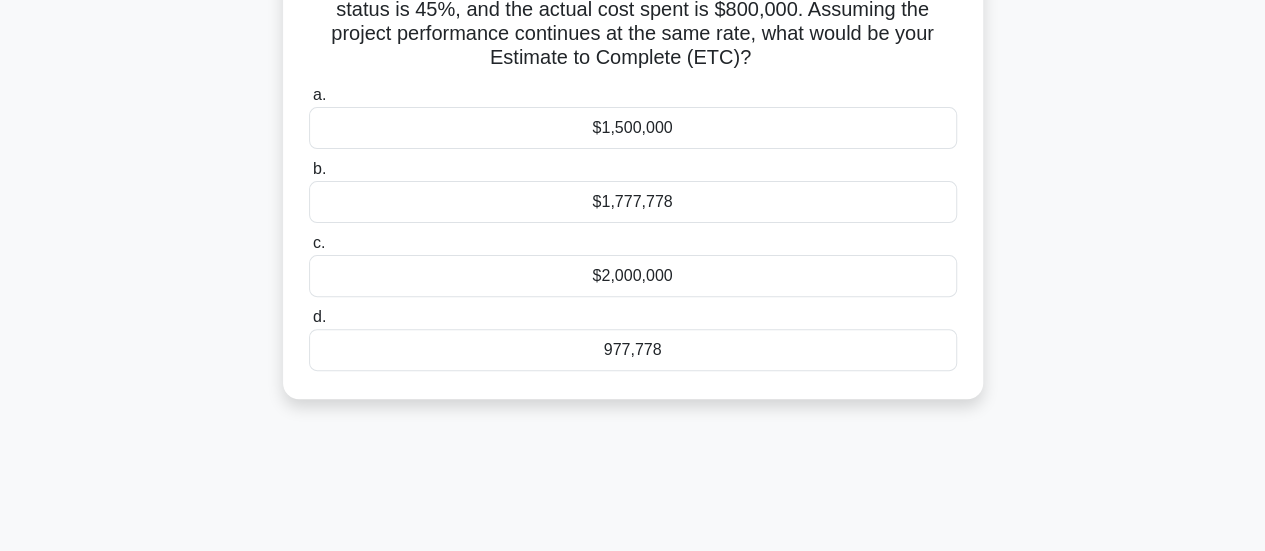 scroll, scrollTop: 100, scrollLeft: 0, axis: vertical 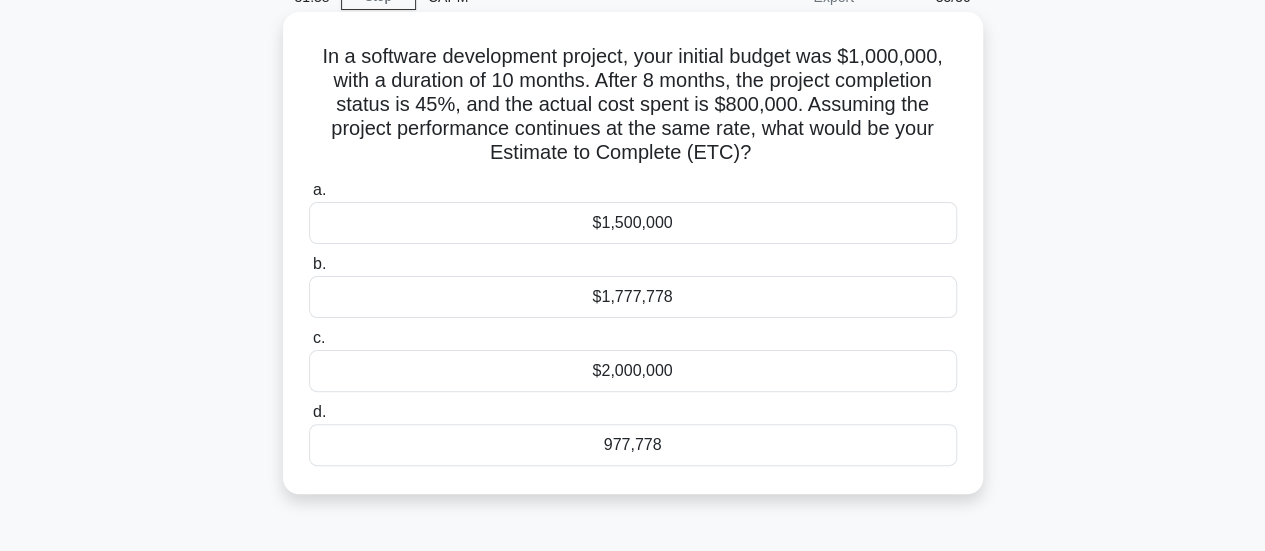 click on "$1,777,778" at bounding box center [633, 297] 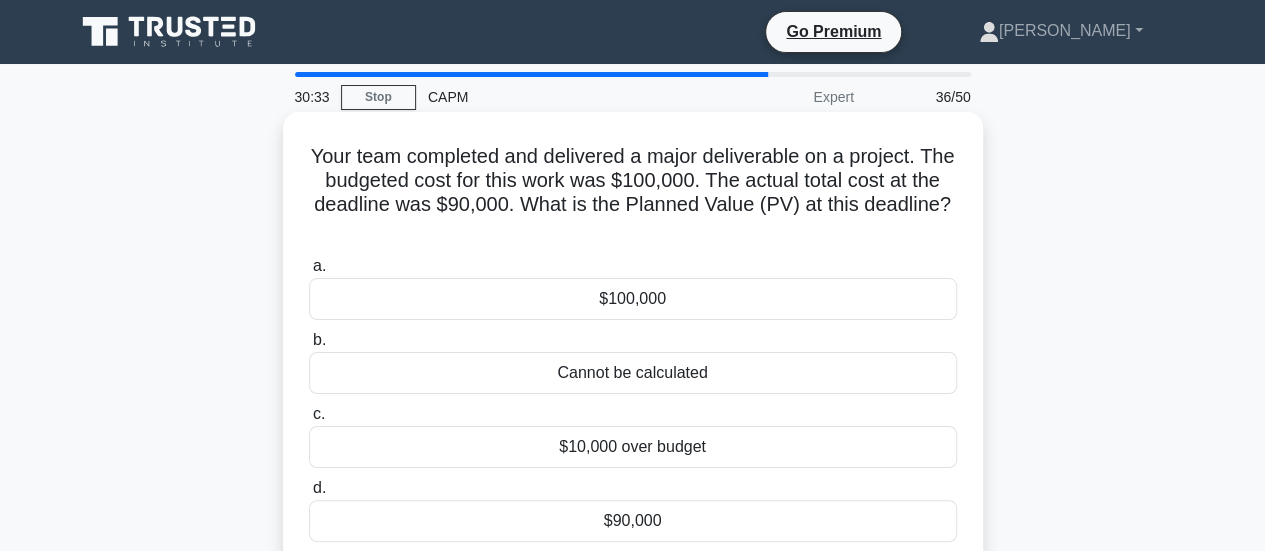 scroll, scrollTop: 100, scrollLeft: 0, axis: vertical 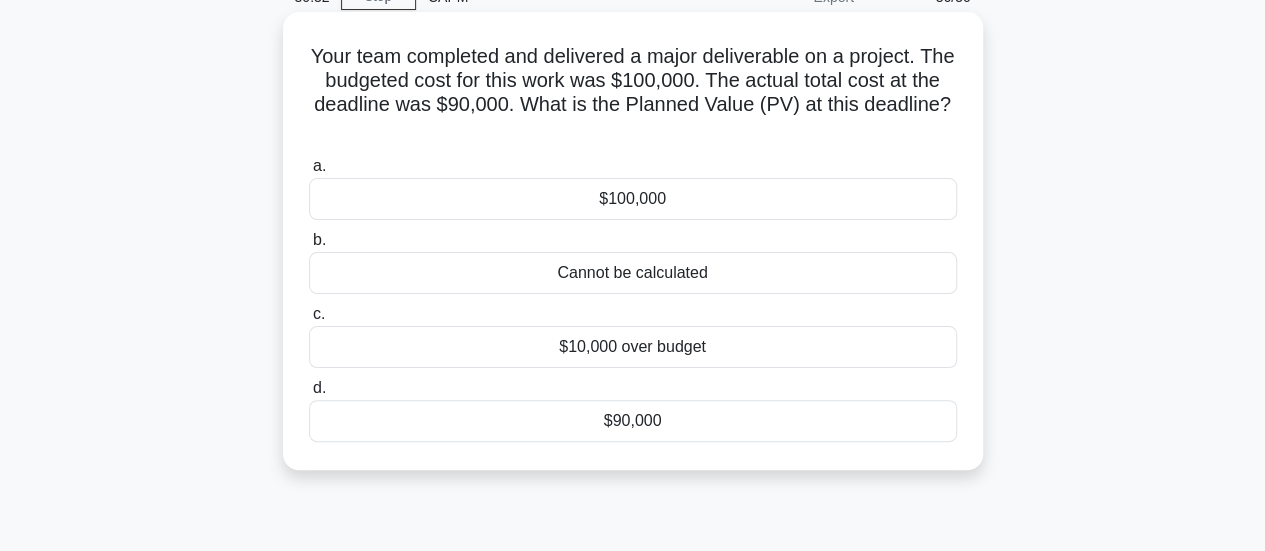 click on "Cannot be calculated" at bounding box center [633, 273] 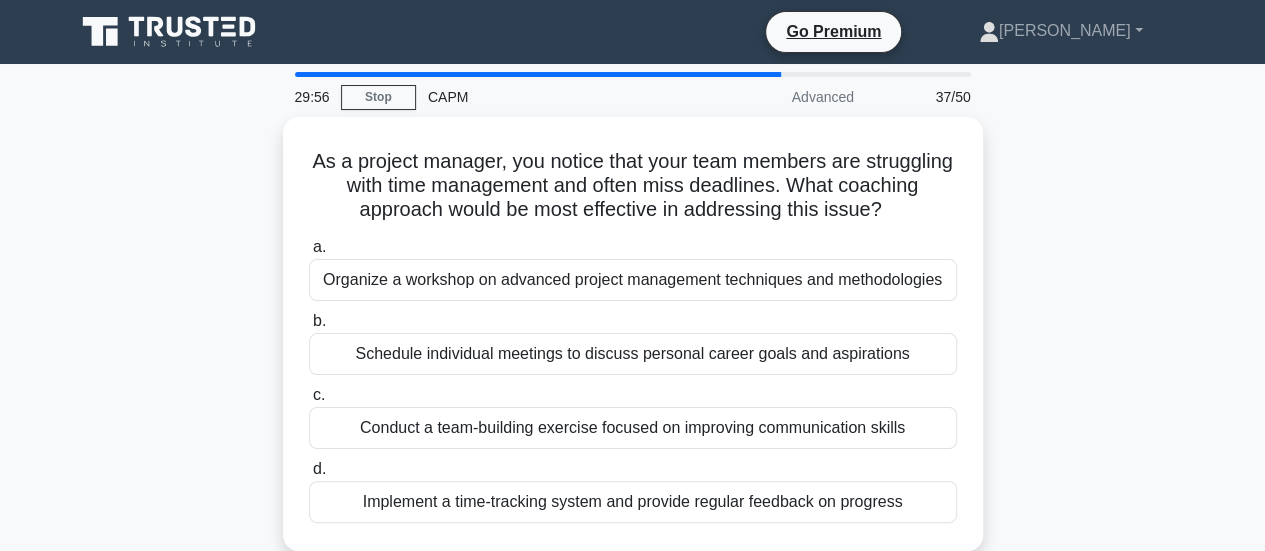 scroll, scrollTop: 100, scrollLeft: 0, axis: vertical 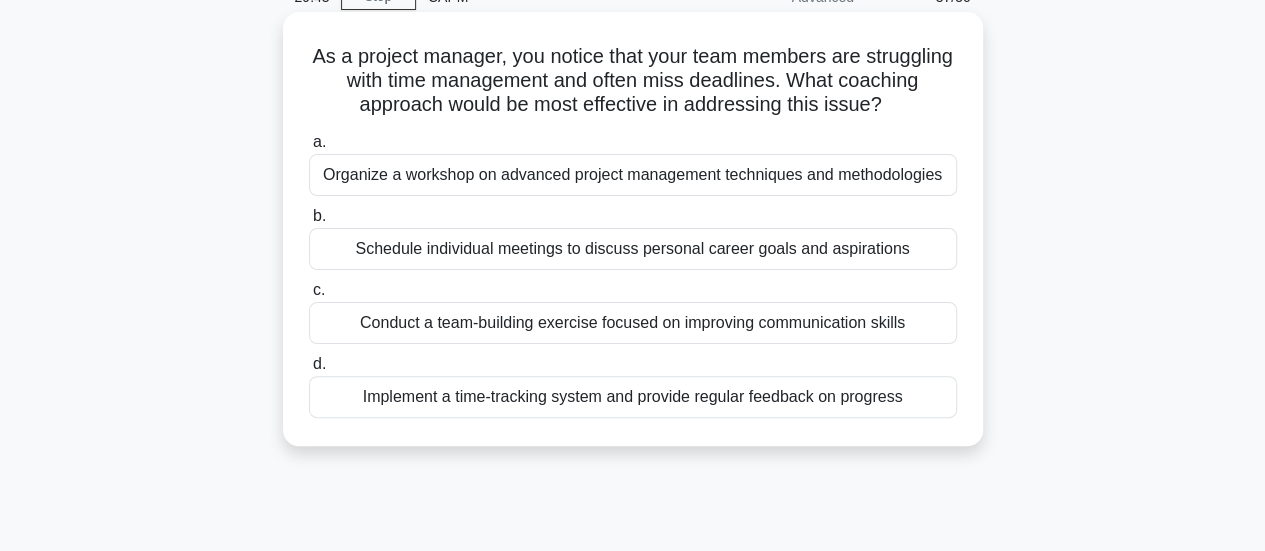 click on "Implement a time-tracking system and provide regular feedback on progress" at bounding box center (633, 397) 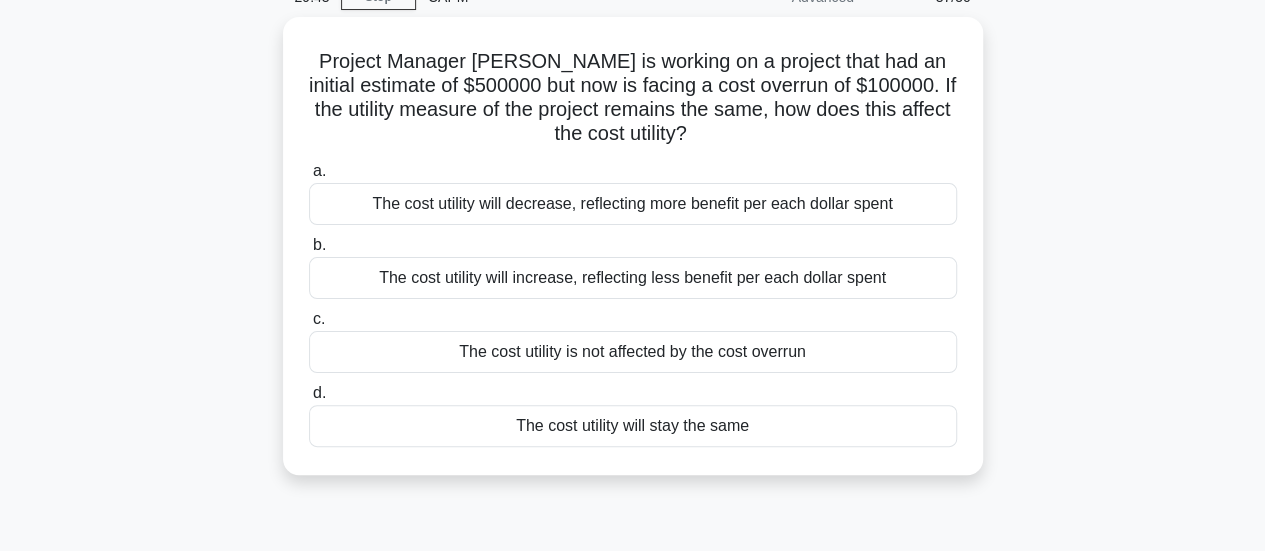 scroll, scrollTop: 0, scrollLeft: 0, axis: both 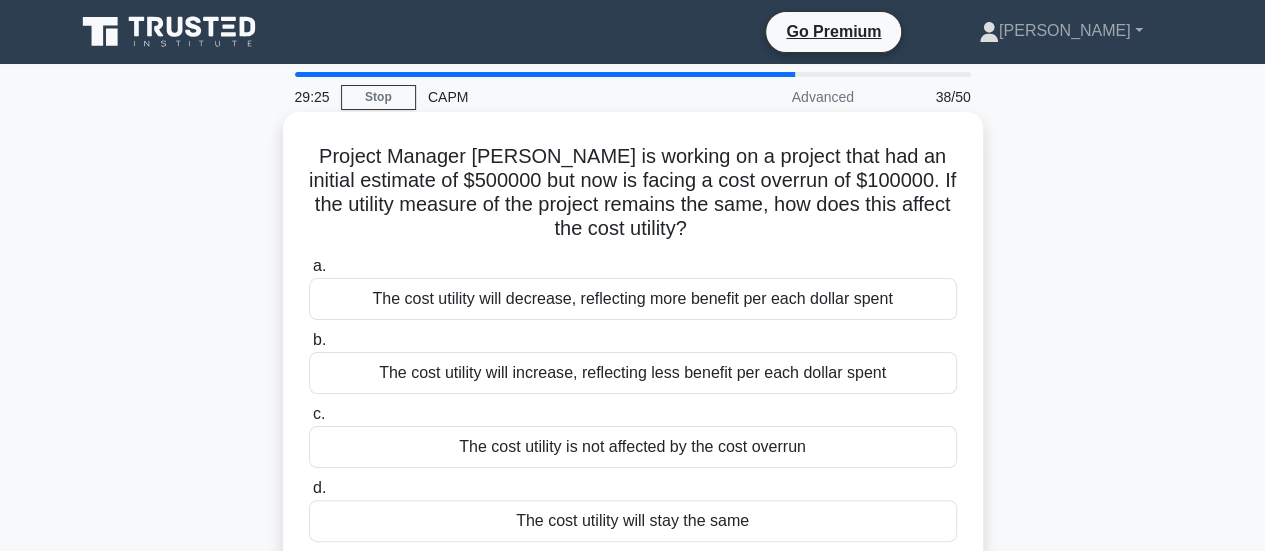 click on "The cost utility will increase, reflecting less benefit per each dollar spent" at bounding box center [633, 373] 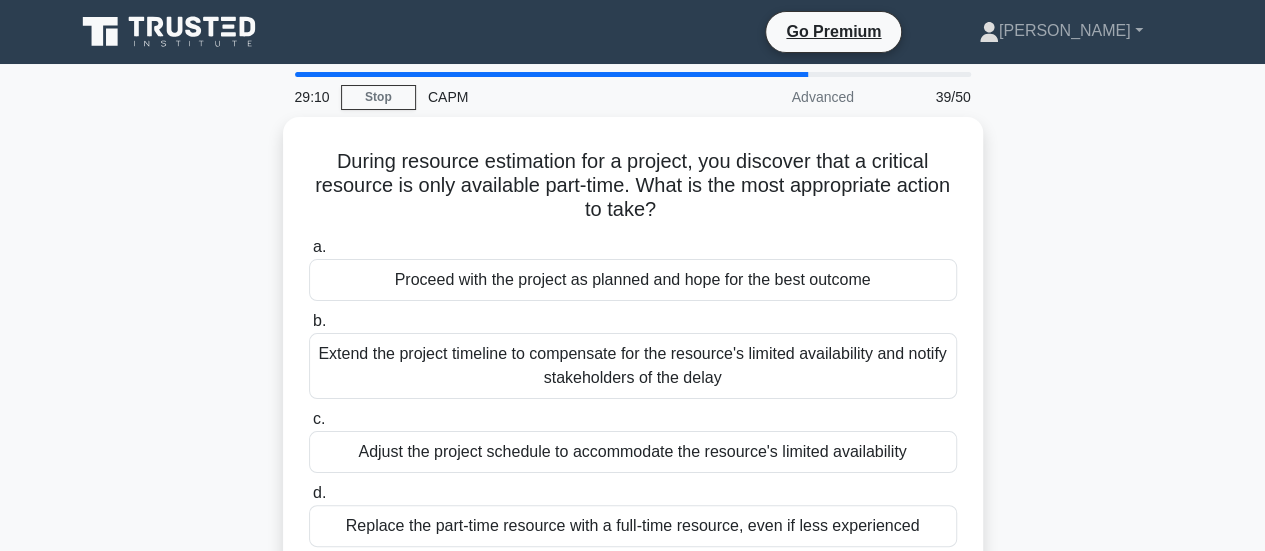 scroll, scrollTop: 100, scrollLeft: 0, axis: vertical 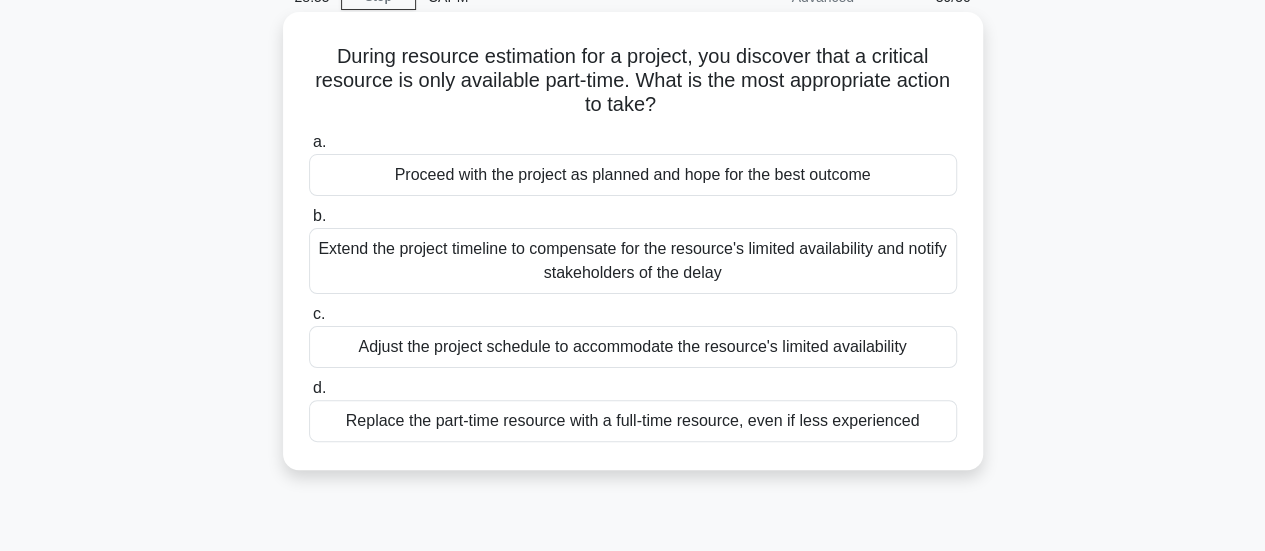 click on "Adjust the project schedule to accommodate the resource's limited availability" at bounding box center (633, 347) 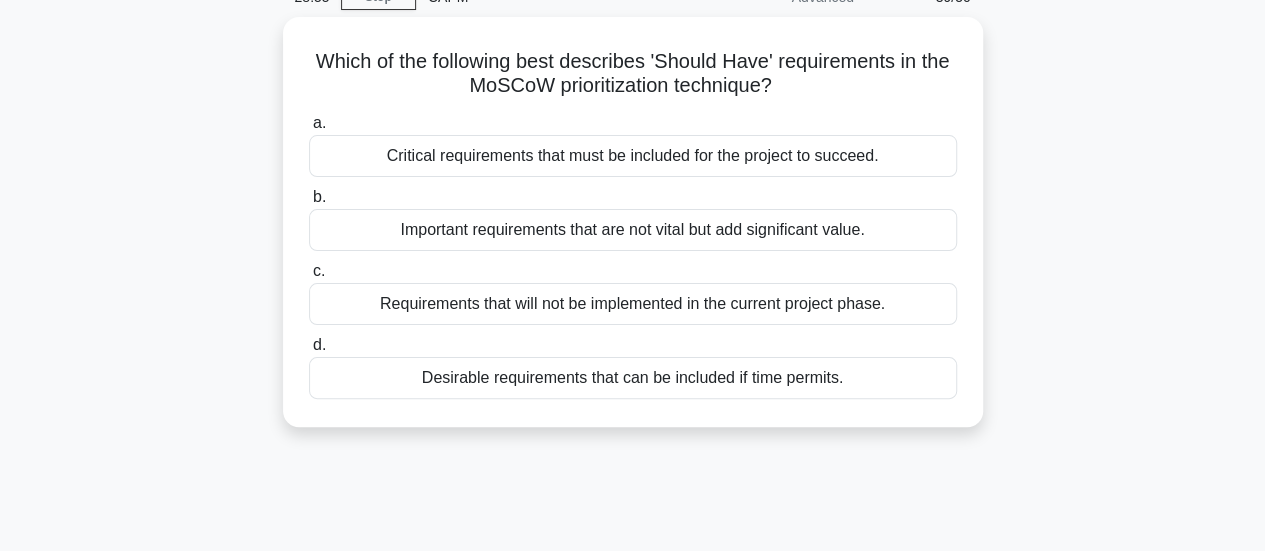 scroll, scrollTop: 0, scrollLeft: 0, axis: both 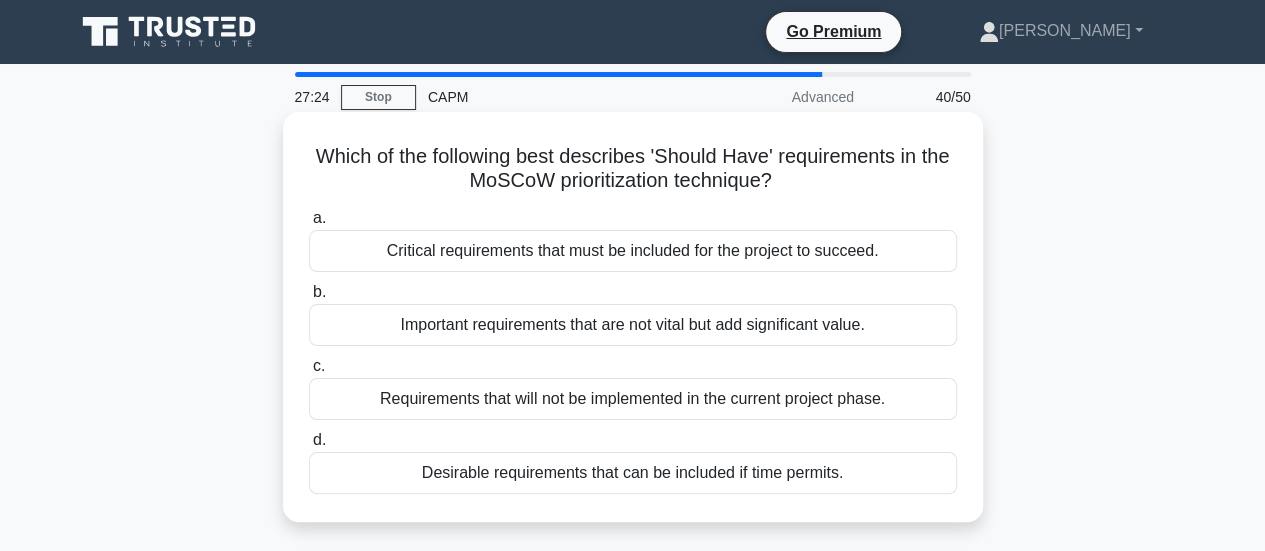 click on "Important requirements that are not vital but add significant value." at bounding box center [633, 325] 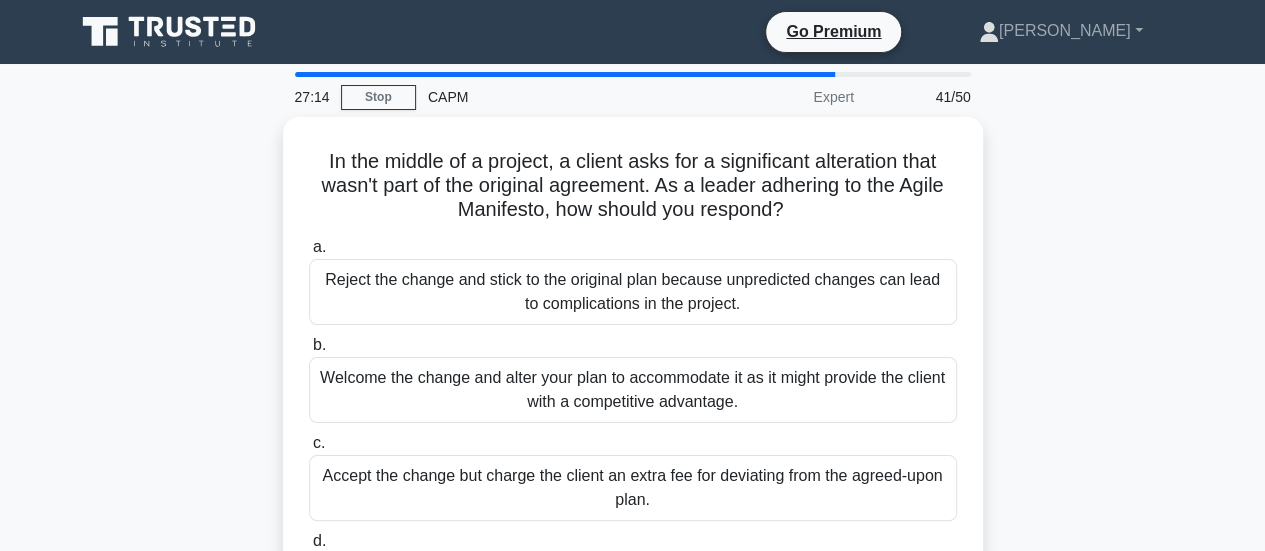 scroll, scrollTop: 100, scrollLeft: 0, axis: vertical 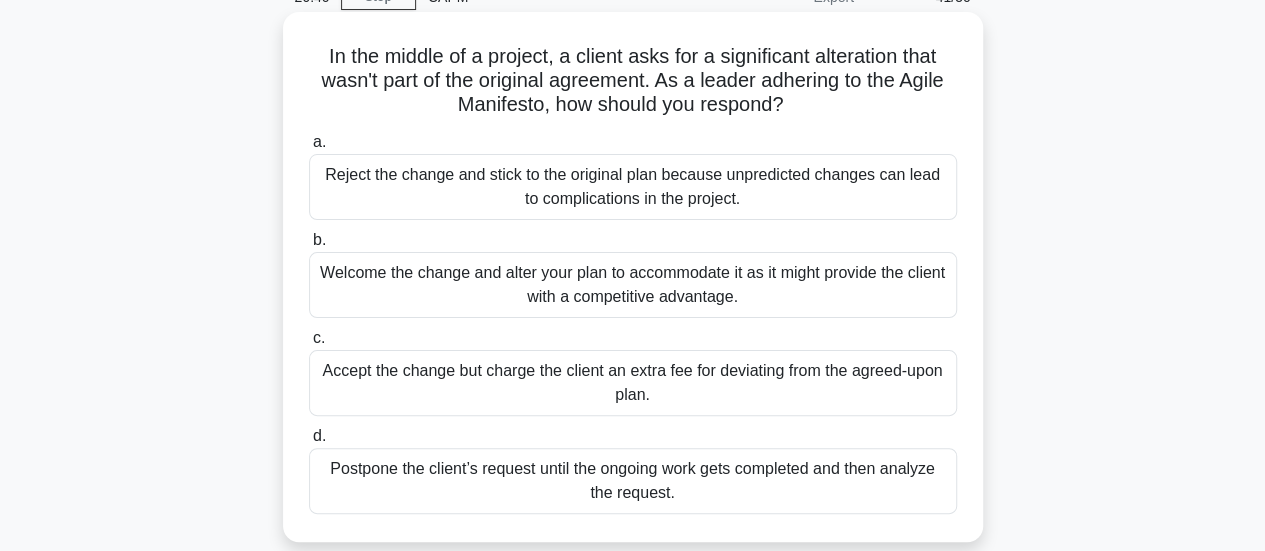 click on "Welcome the change and alter your plan to accommodate it as it might provide the client with a competitive advantage." at bounding box center (633, 285) 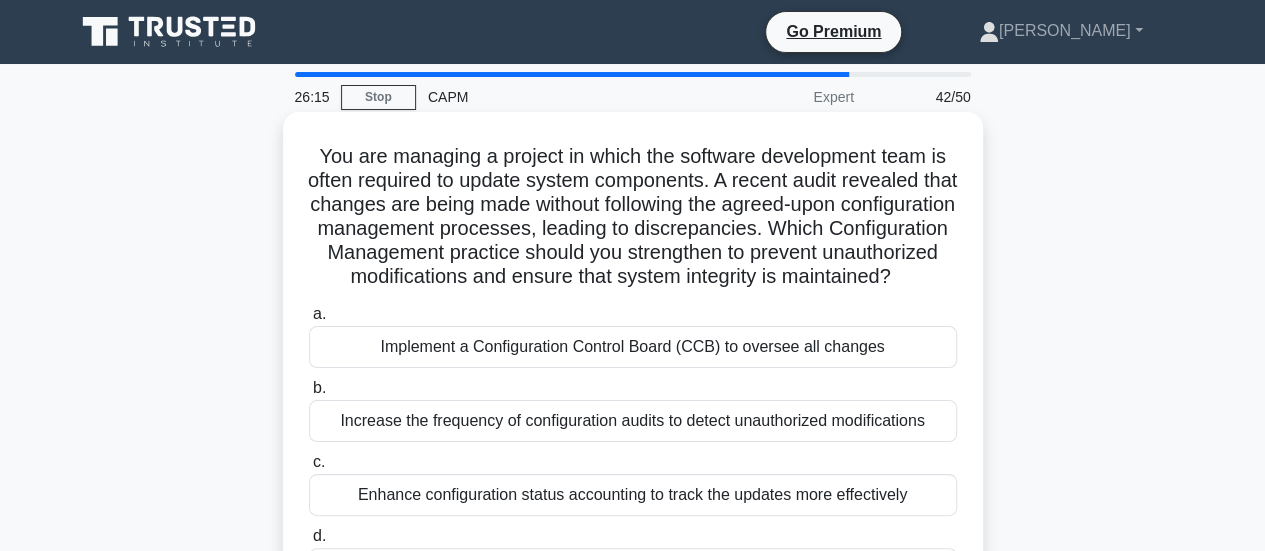 scroll, scrollTop: 100, scrollLeft: 0, axis: vertical 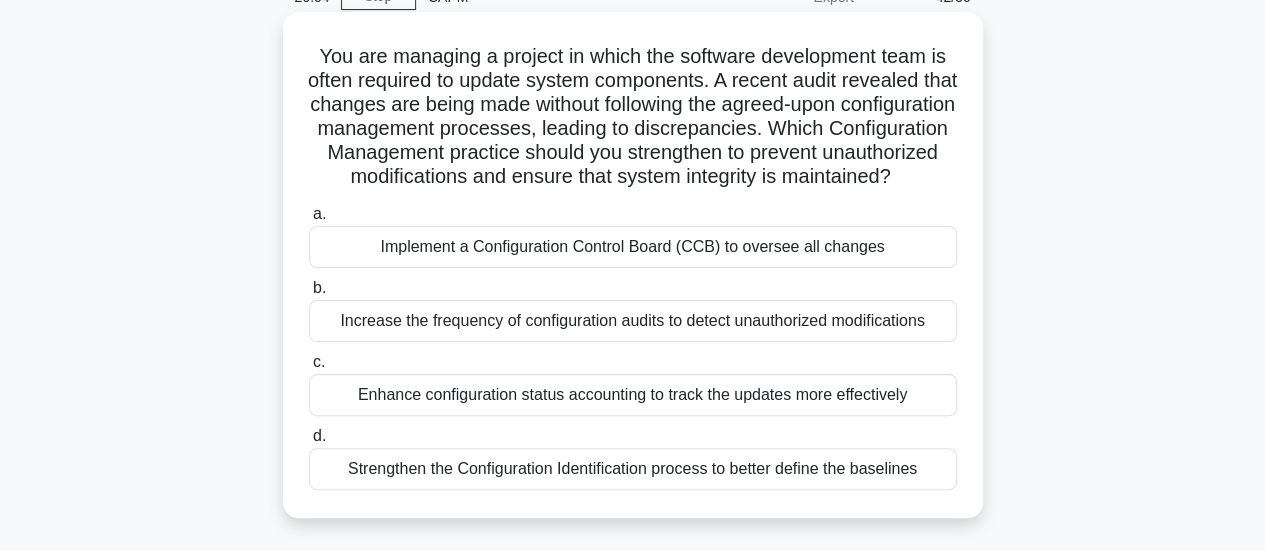click on "Implement a Configuration Control Board (CCB) to oversee all changes" at bounding box center (633, 247) 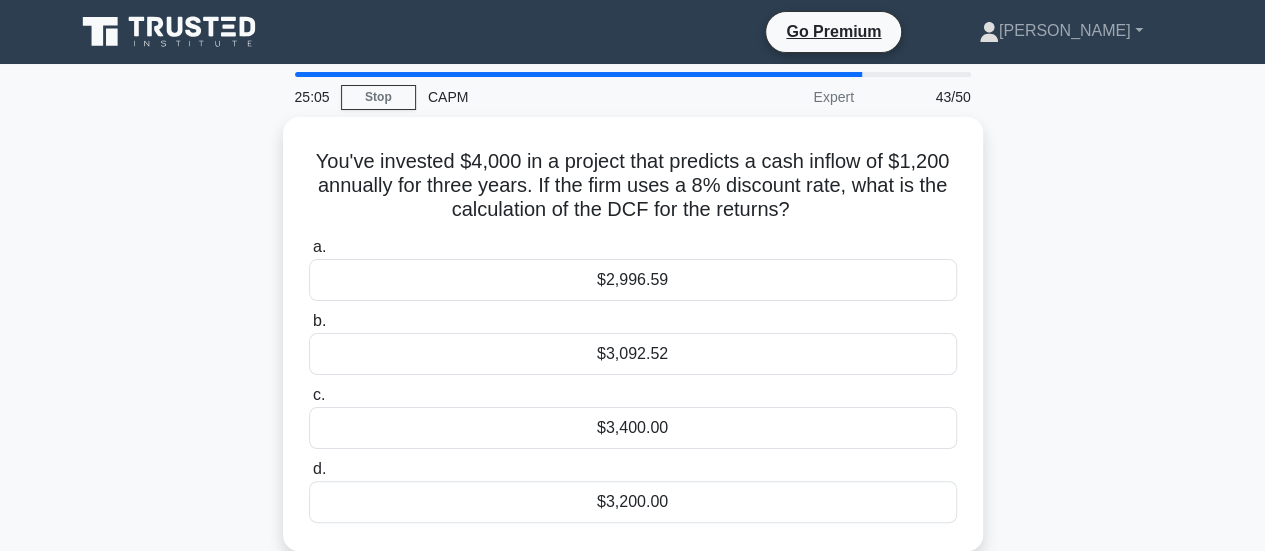 scroll, scrollTop: 100, scrollLeft: 0, axis: vertical 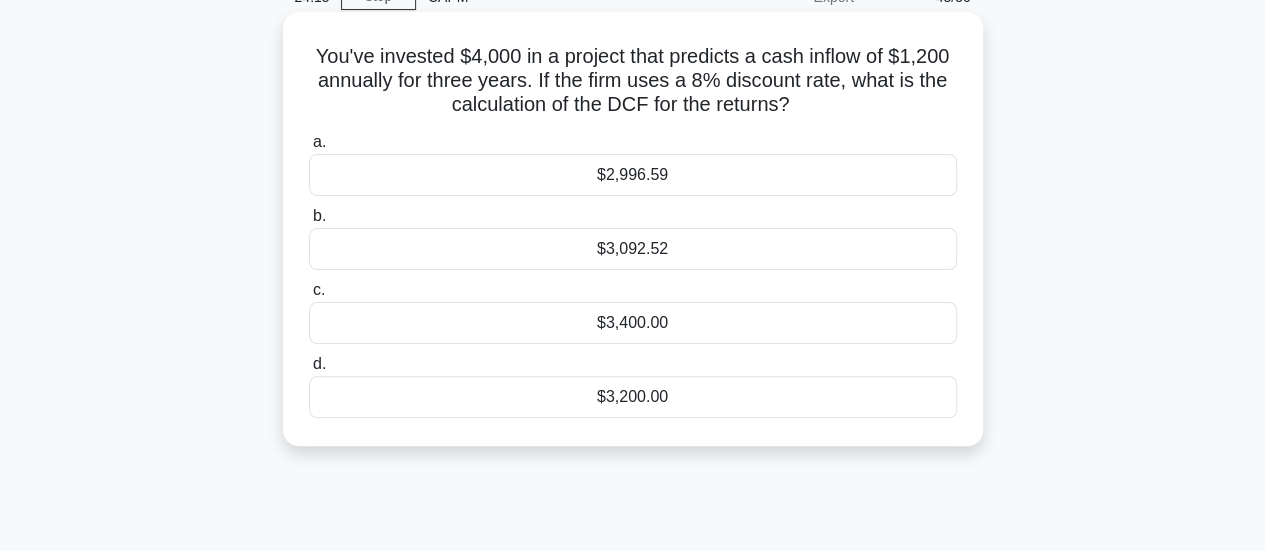 click on "$3,200.00" at bounding box center [633, 397] 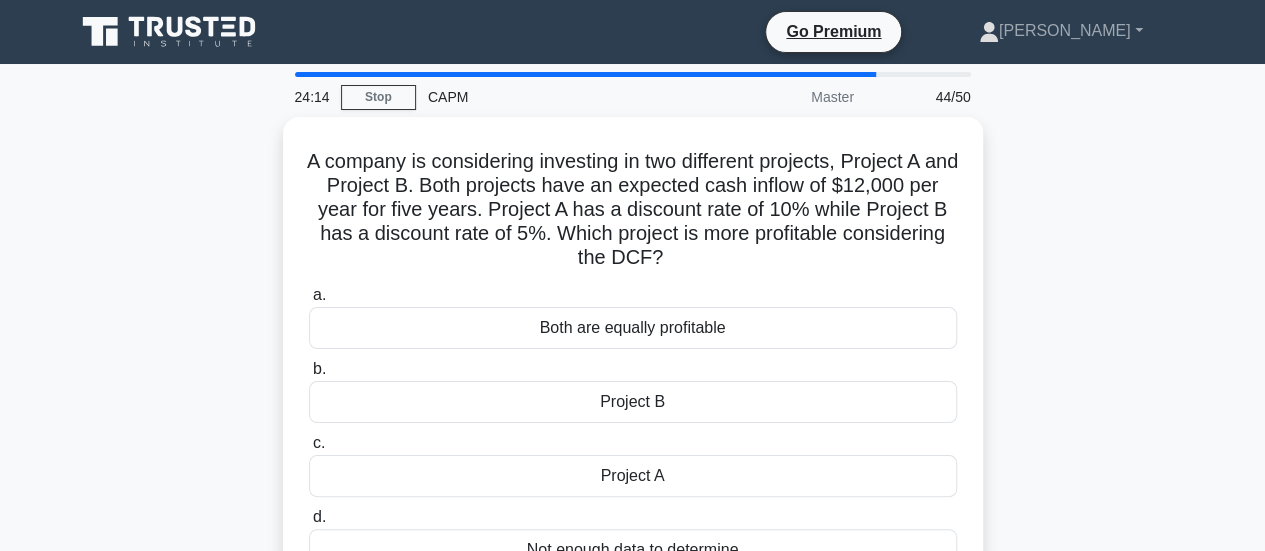 scroll, scrollTop: 100, scrollLeft: 0, axis: vertical 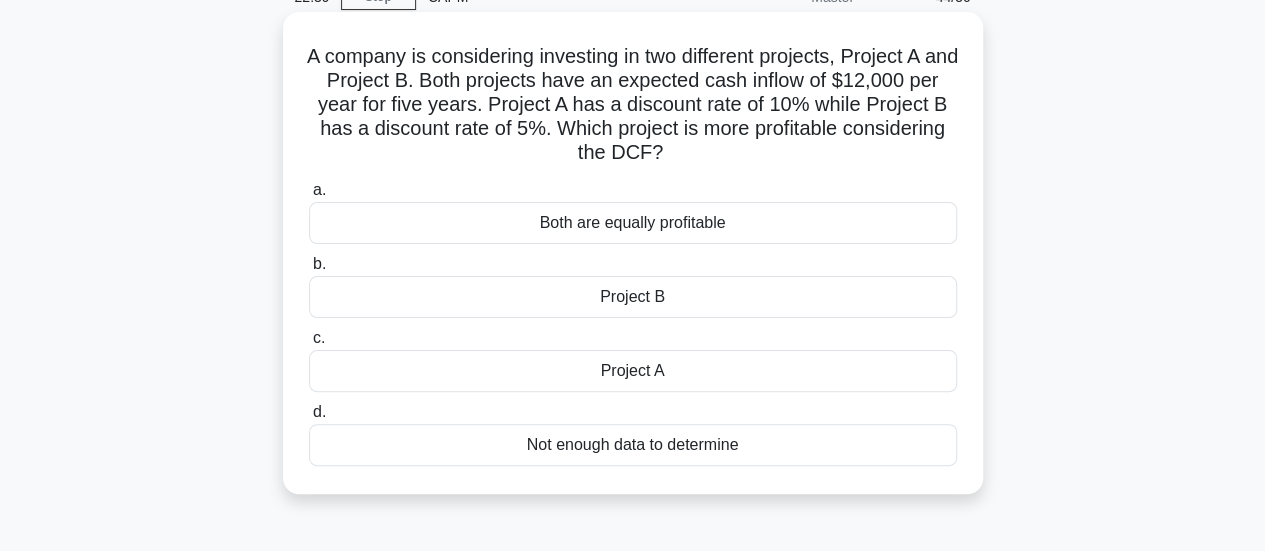 click on "Not enough data to determine" at bounding box center (633, 445) 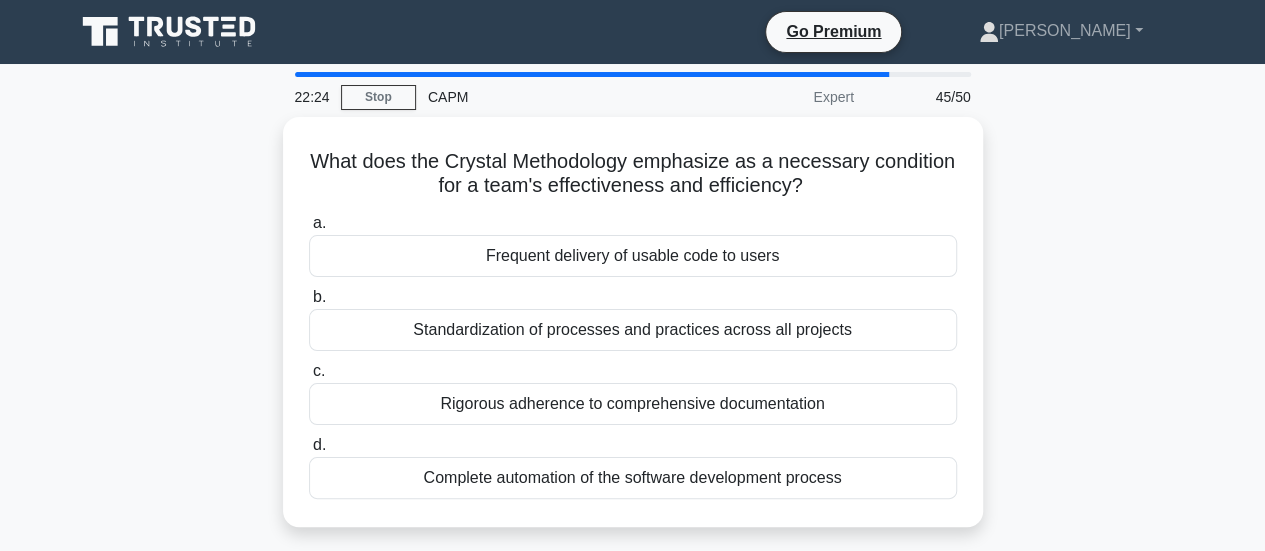 scroll, scrollTop: 100, scrollLeft: 0, axis: vertical 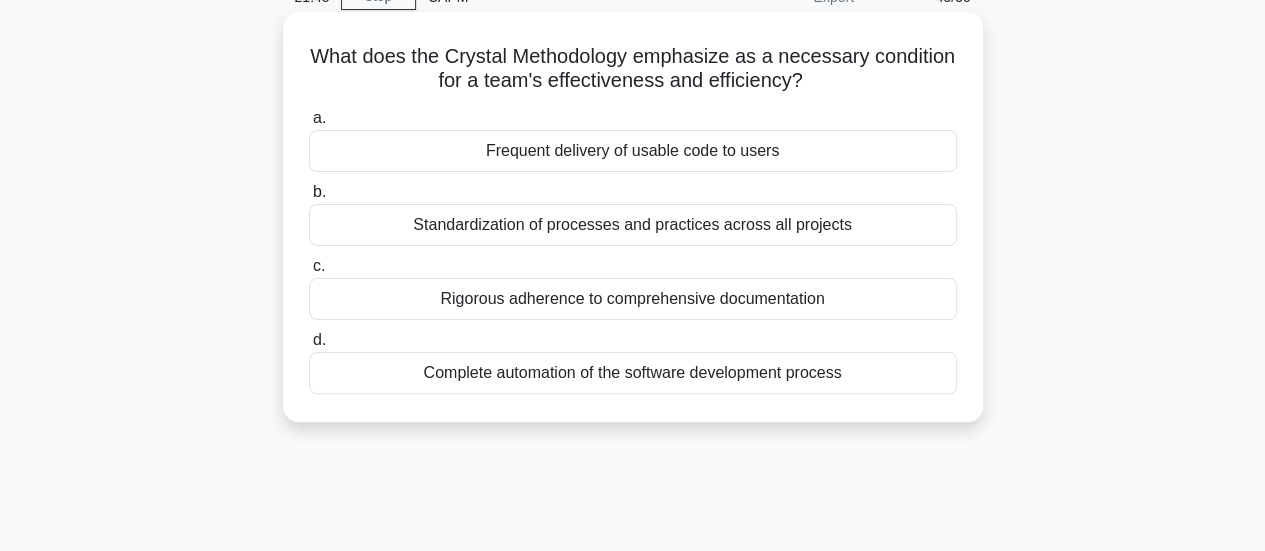 click on "Standardization of processes and practices across all projects" at bounding box center (633, 225) 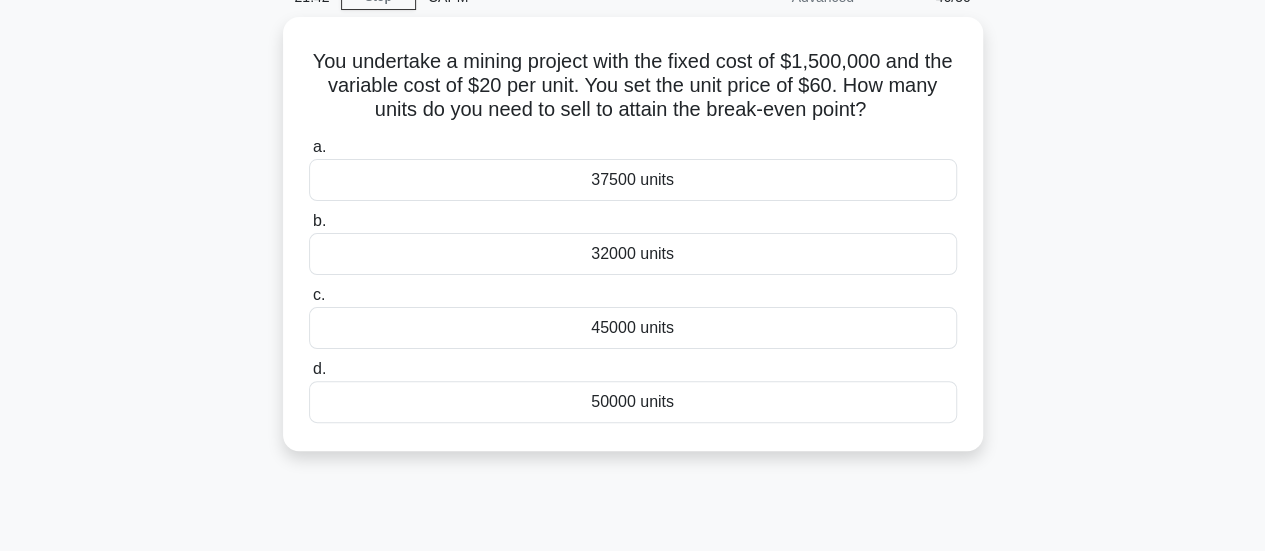 scroll, scrollTop: 0, scrollLeft: 0, axis: both 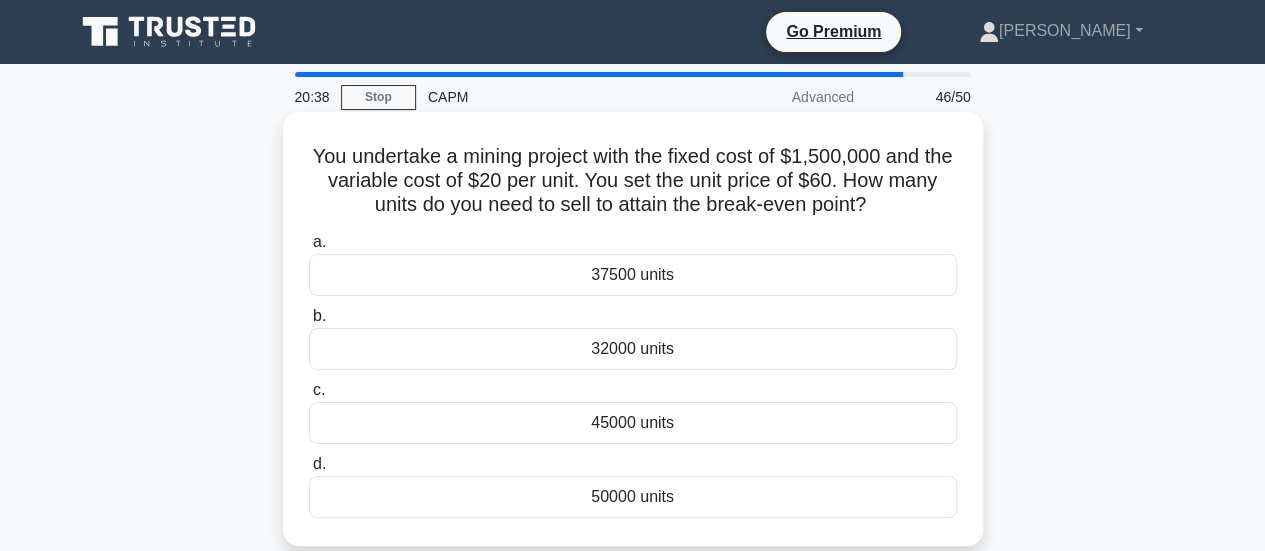 click on "37500 units" at bounding box center [633, 275] 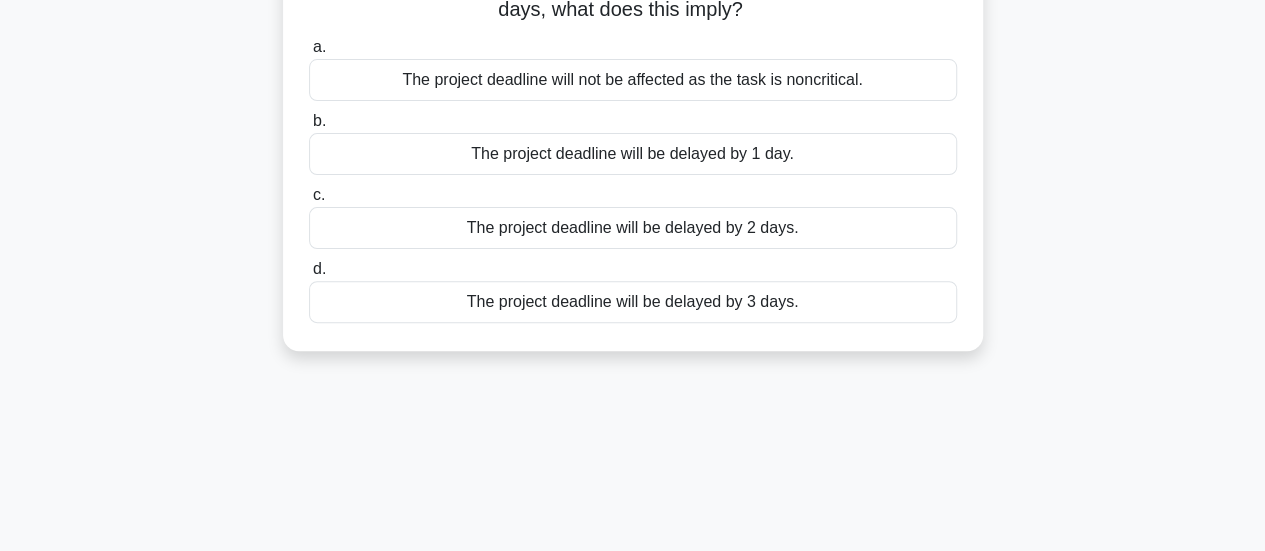 scroll, scrollTop: 100, scrollLeft: 0, axis: vertical 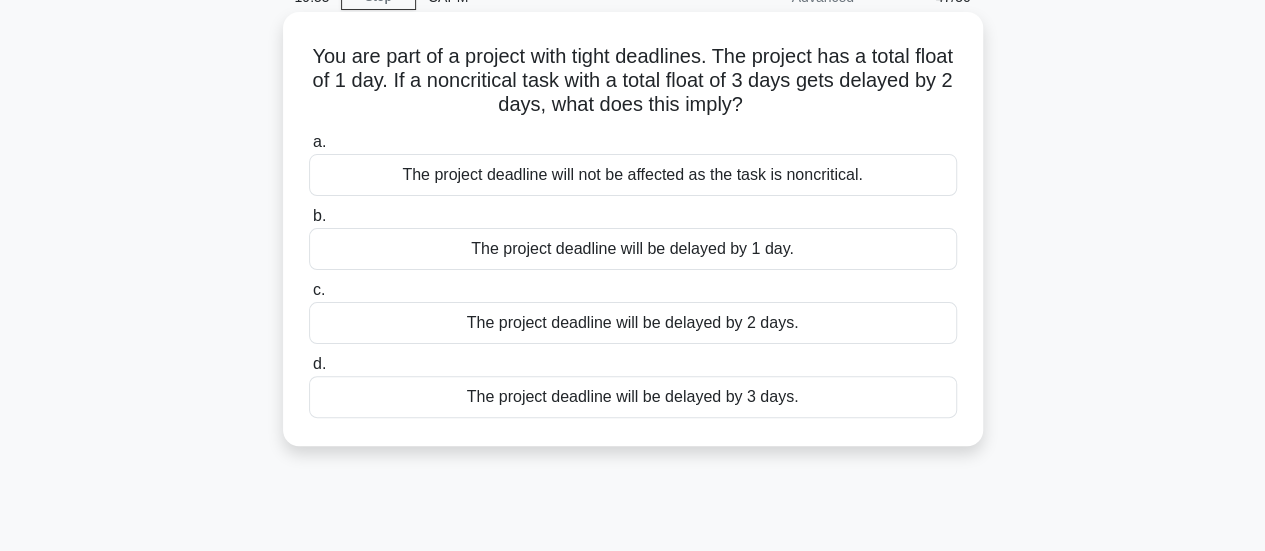 click on "The project deadline will not be affected as the task is noncritical." at bounding box center [633, 175] 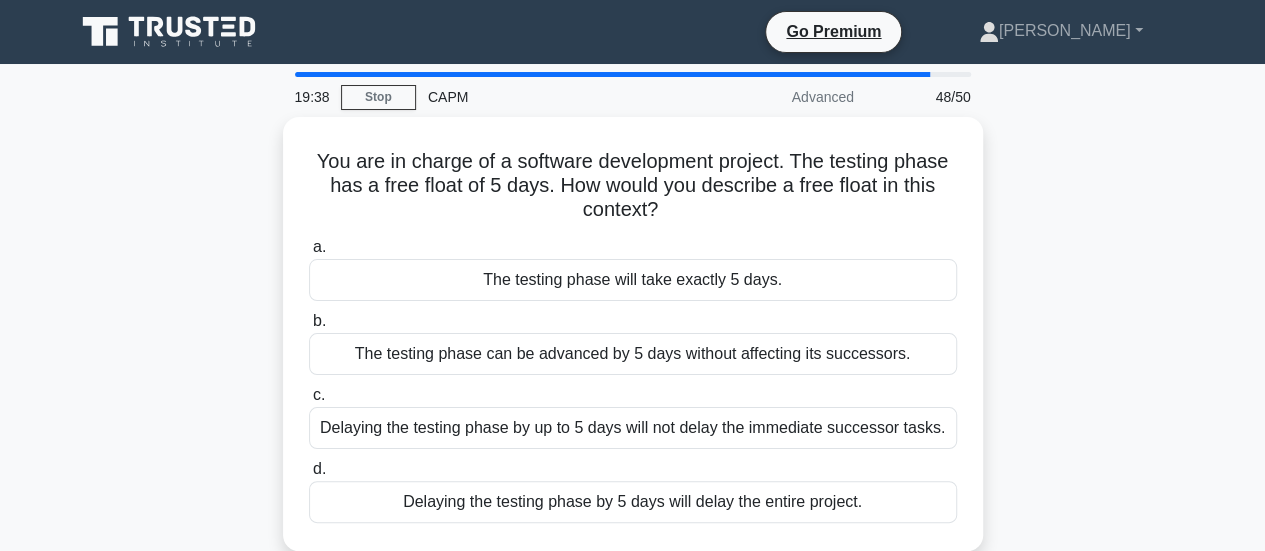 scroll, scrollTop: 100, scrollLeft: 0, axis: vertical 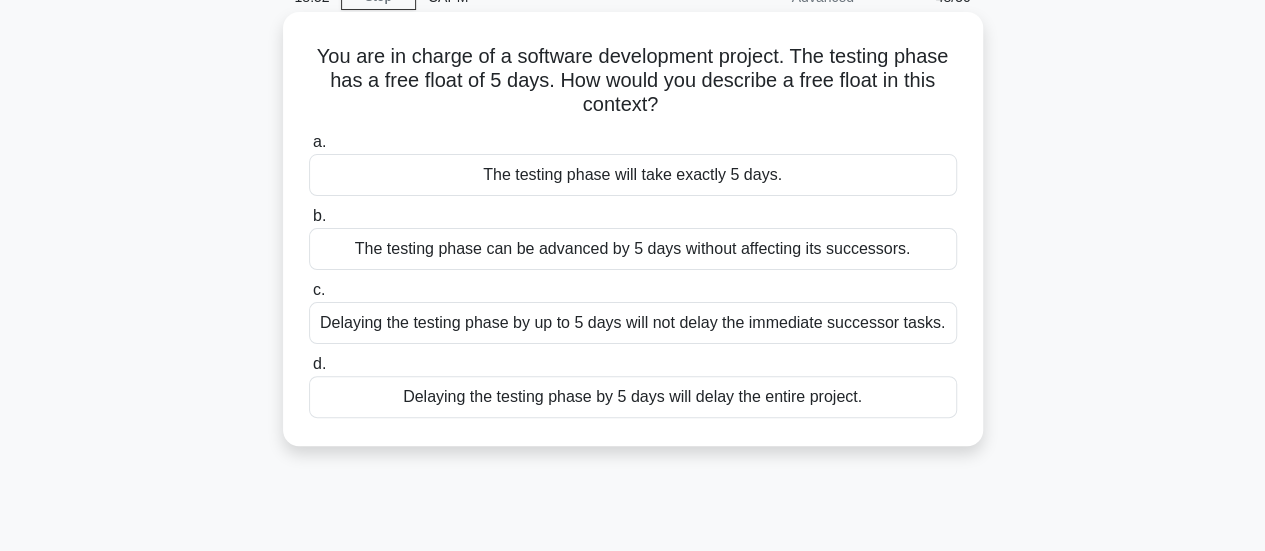 click on "Delaying the testing phase by up to 5 days will not delay the immediate successor tasks." at bounding box center (633, 323) 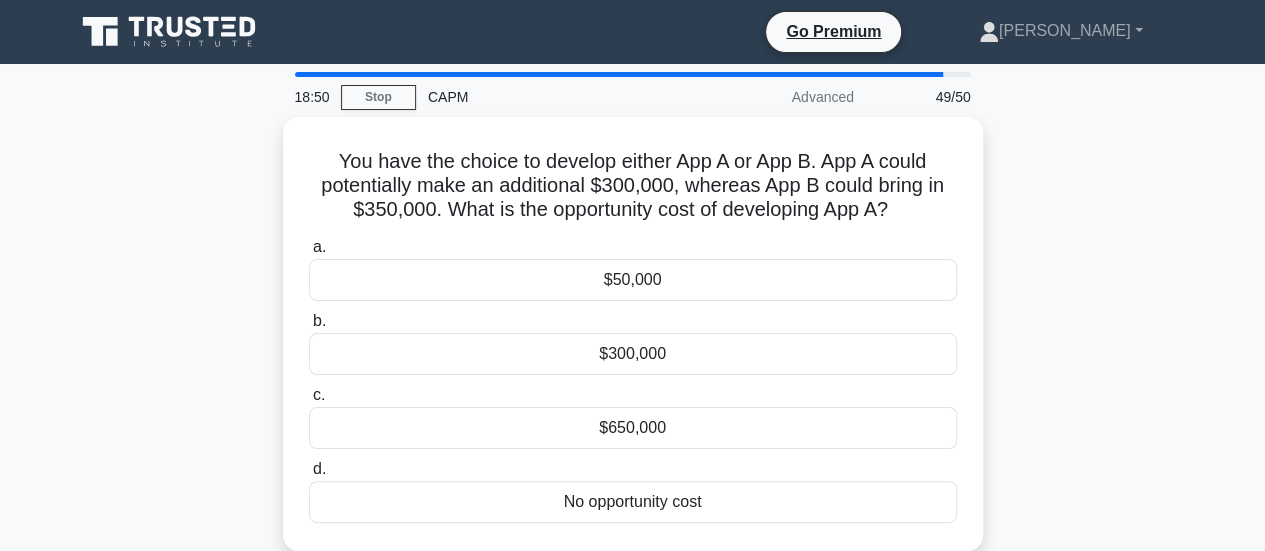 scroll, scrollTop: 100, scrollLeft: 0, axis: vertical 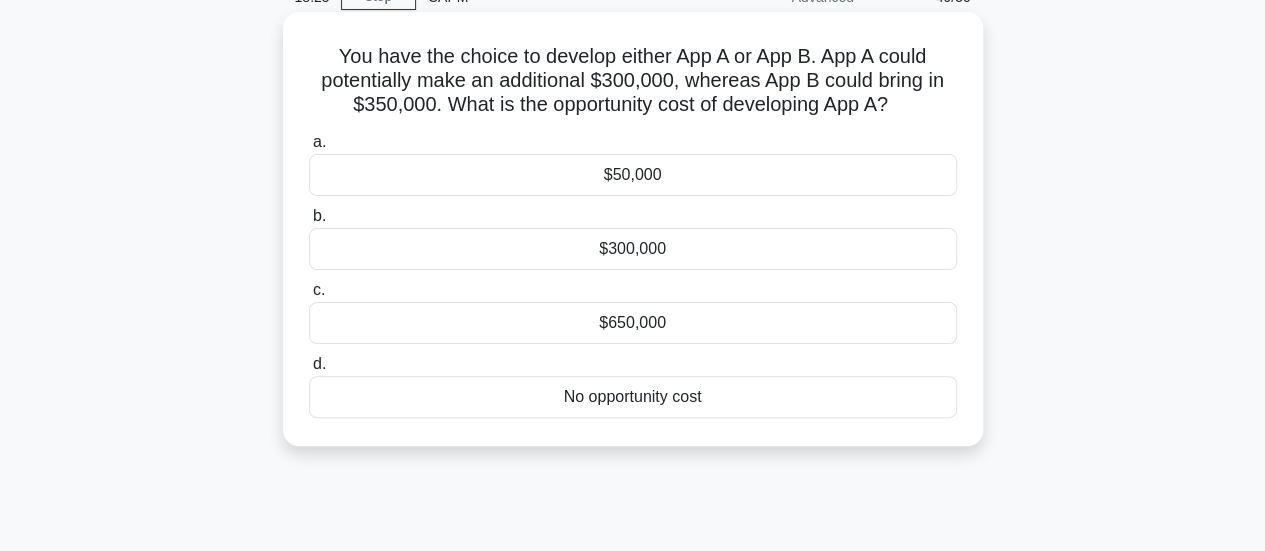 click on "$50,000" at bounding box center [633, 175] 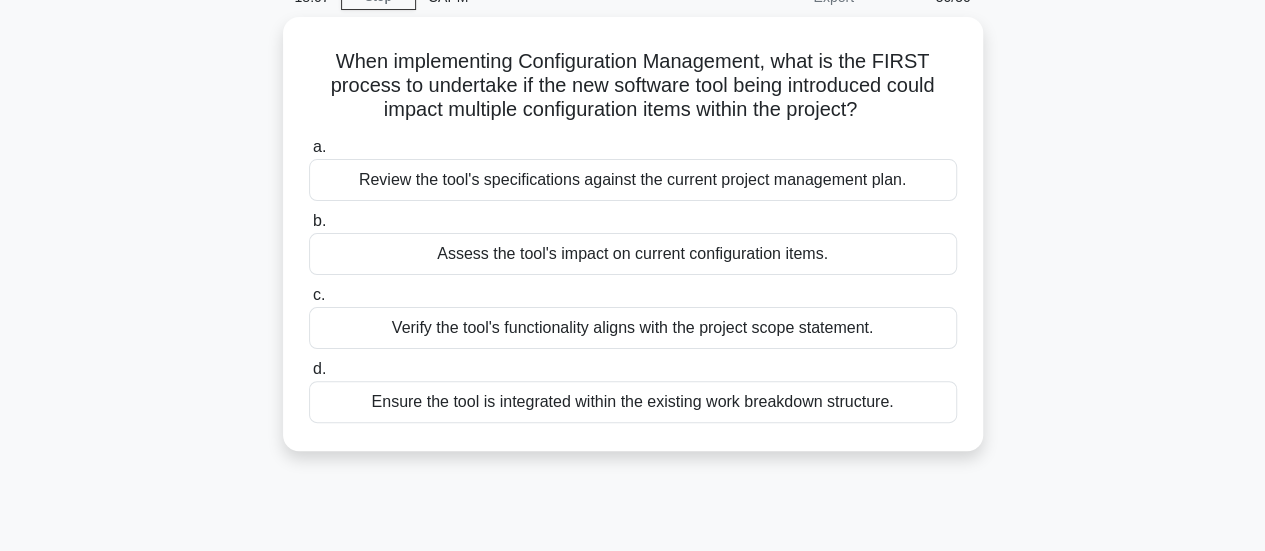 scroll, scrollTop: 0, scrollLeft: 0, axis: both 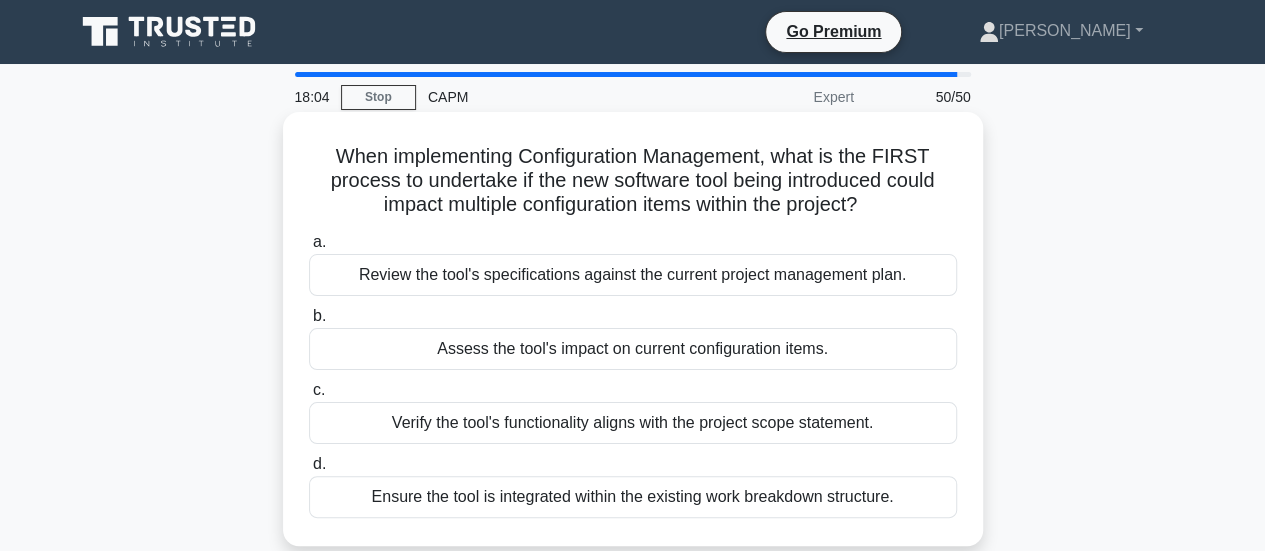 click on "Assess the tool's impact on current configuration items." at bounding box center (633, 349) 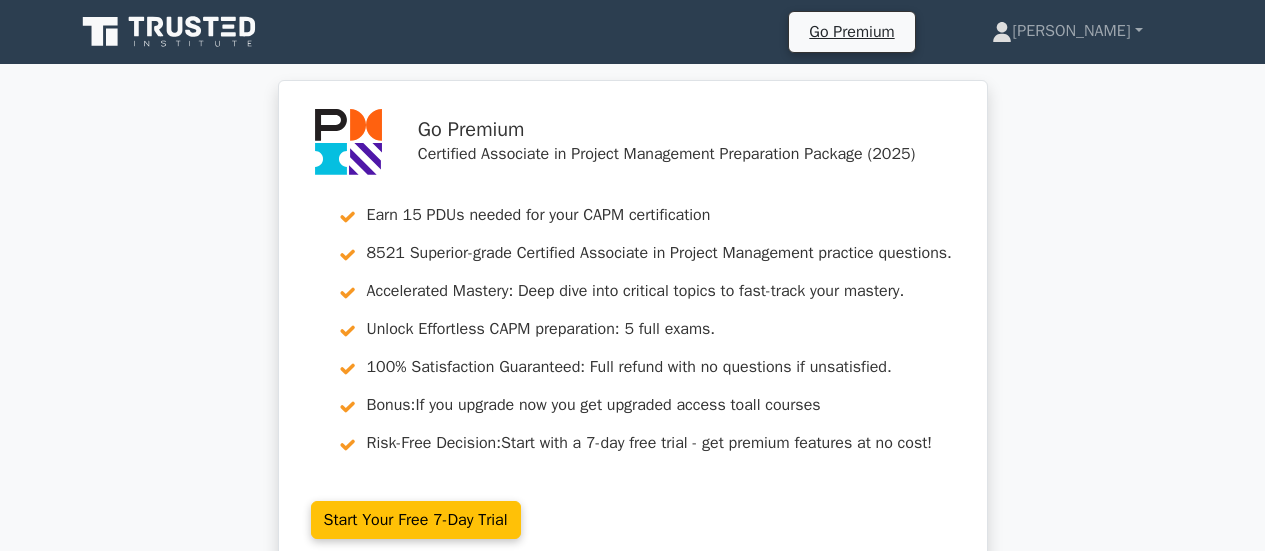 scroll, scrollTop: 0, scrollLeft: 0, axis: both 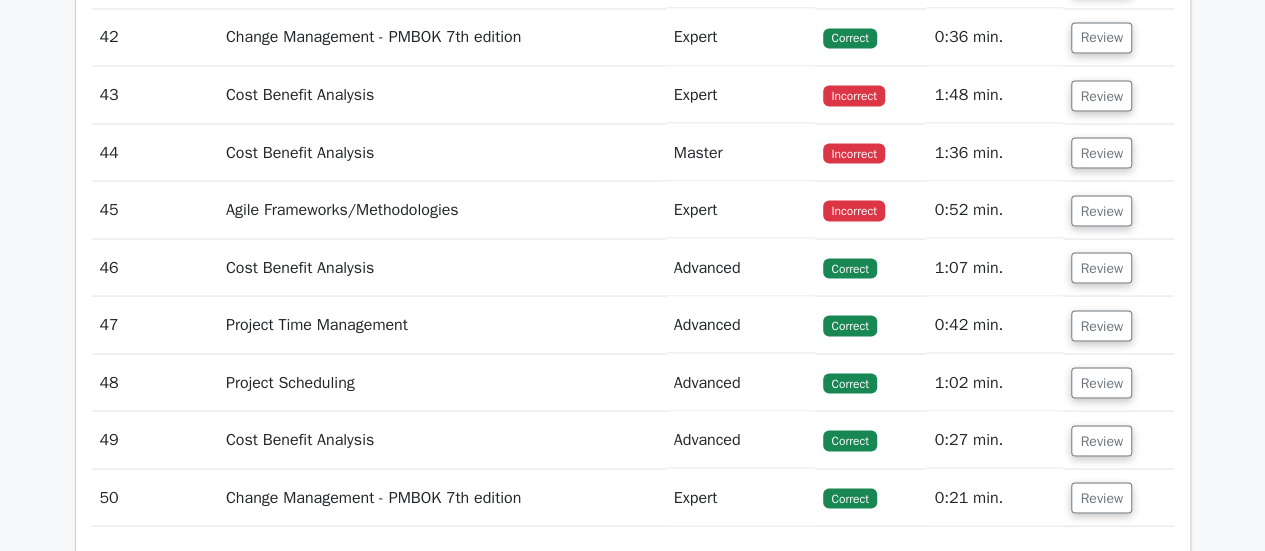 click on "Agile Frameworks/Methodologies" at bounding box center (442, 209) 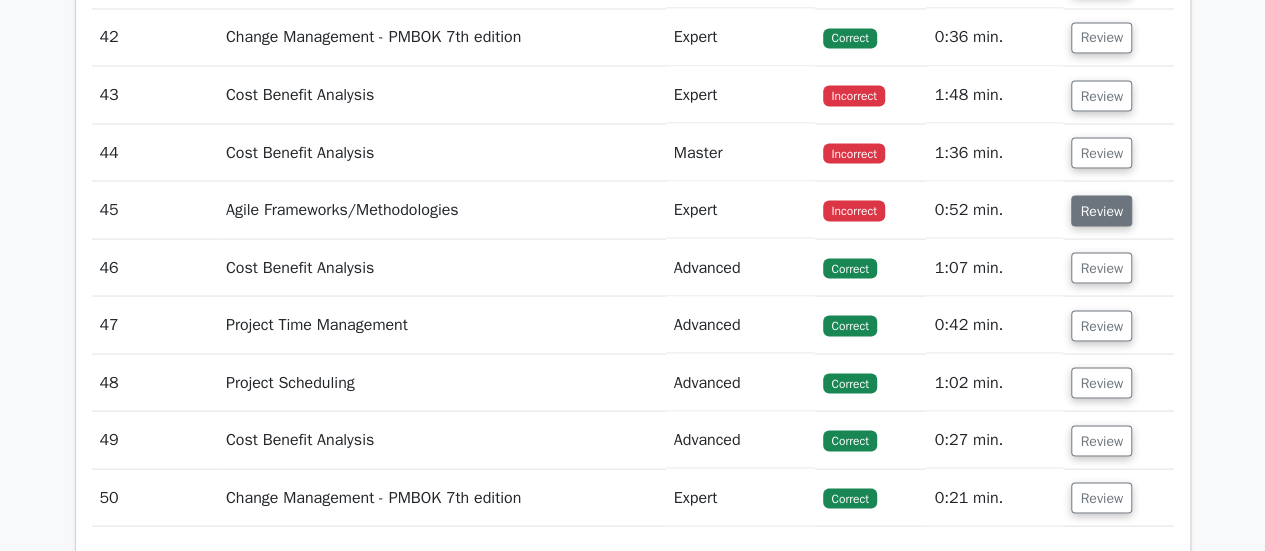 click on "Review" at bounding box center [1101, 210] 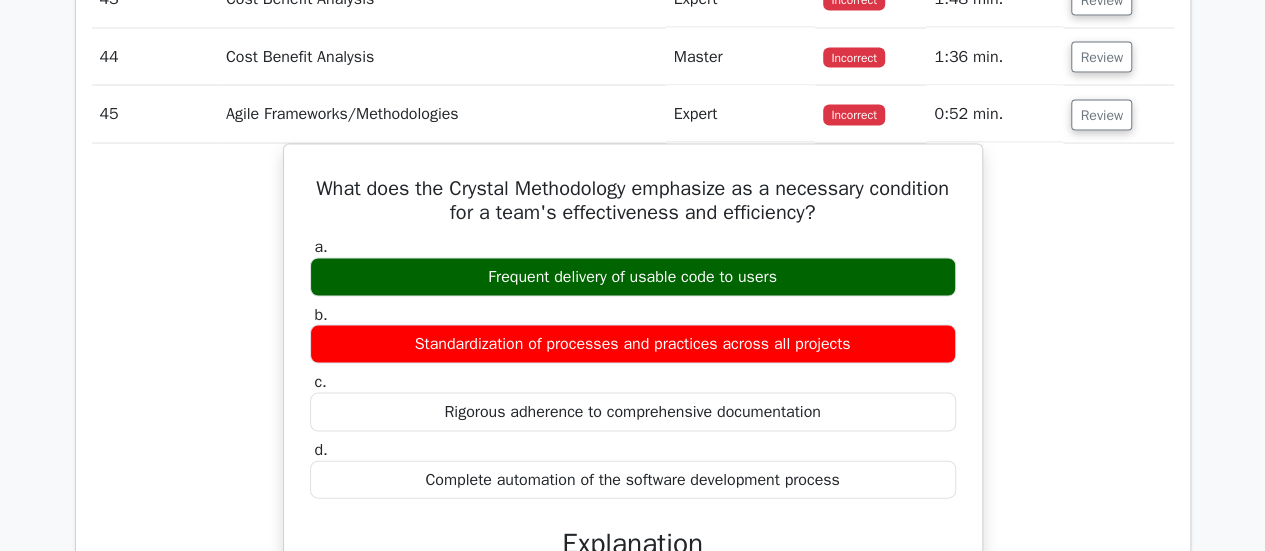 scroll, scrollTop: 5607, scrollLeft: 0, axis: vertical 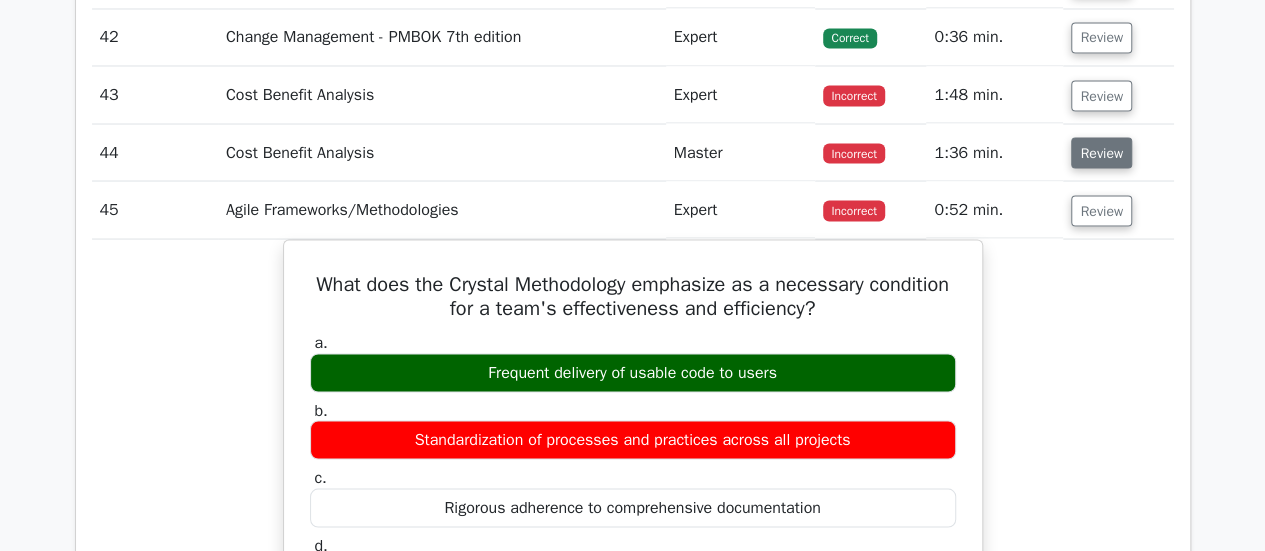 click on "Review" at bounding box center (1101, 152) 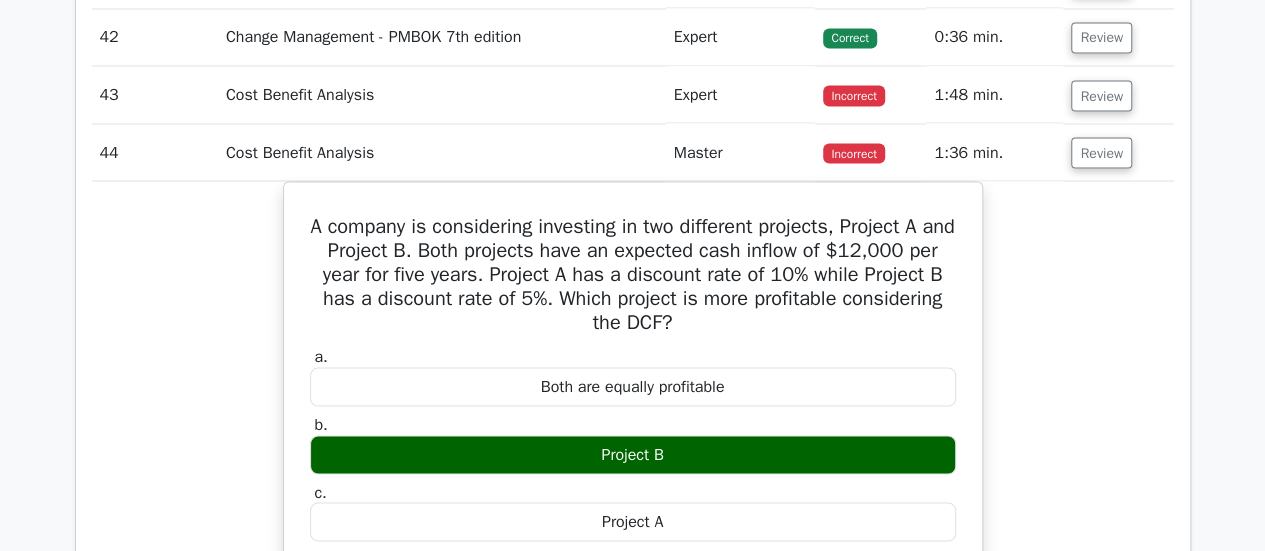 scroll, scrollTop: 5507, scrollLeft: 0, axis: vertical 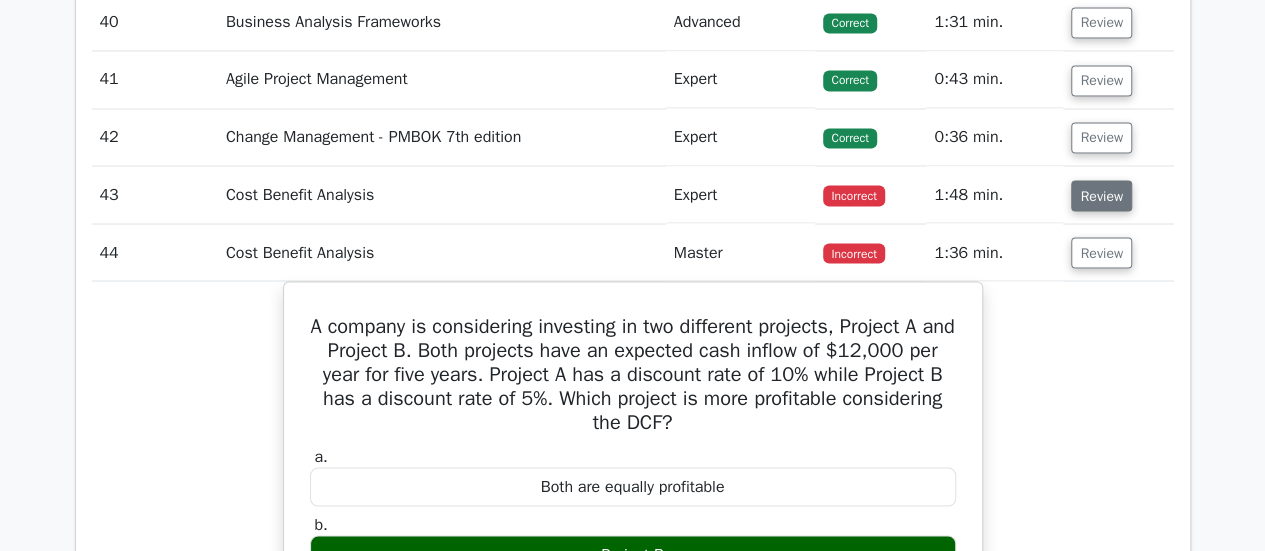 click on "Review" at bounding box center [1101, 195] 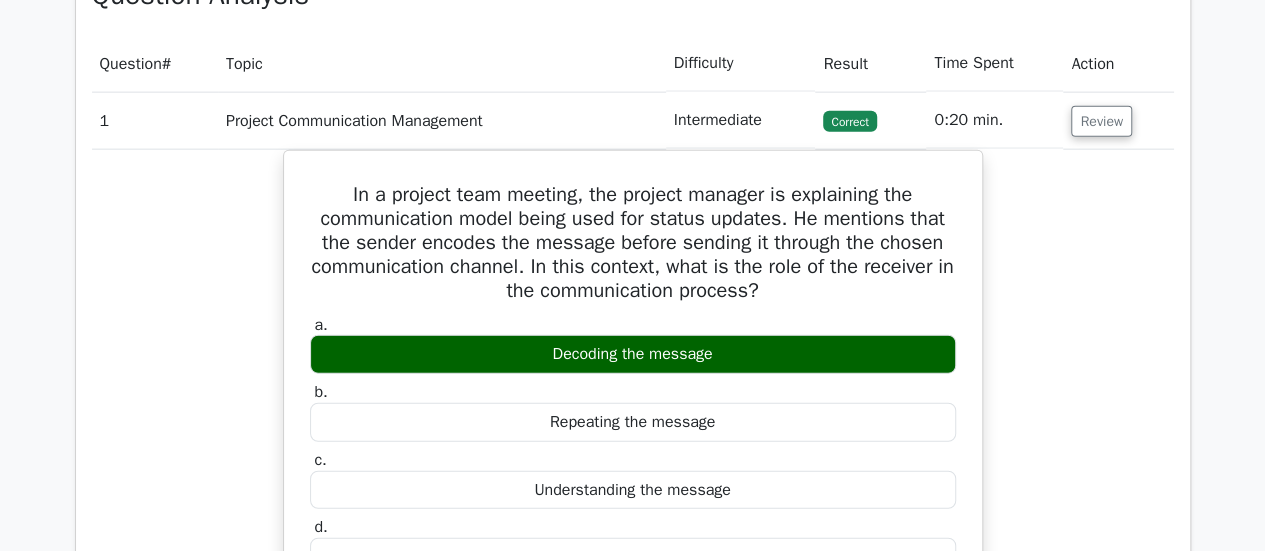 scroll, scrollTop: 1407, scrollLeft: 0, axis: vertical 